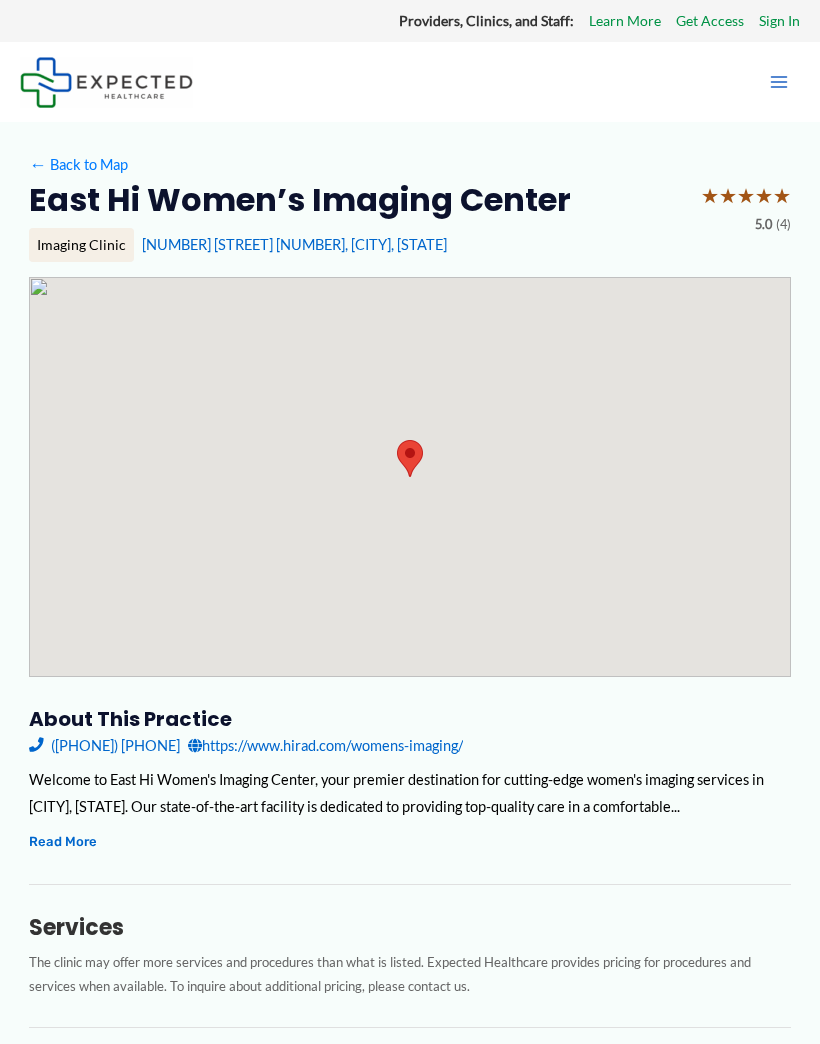 scroll, scrollTop: 0, scrollLeft: 0, axis: both 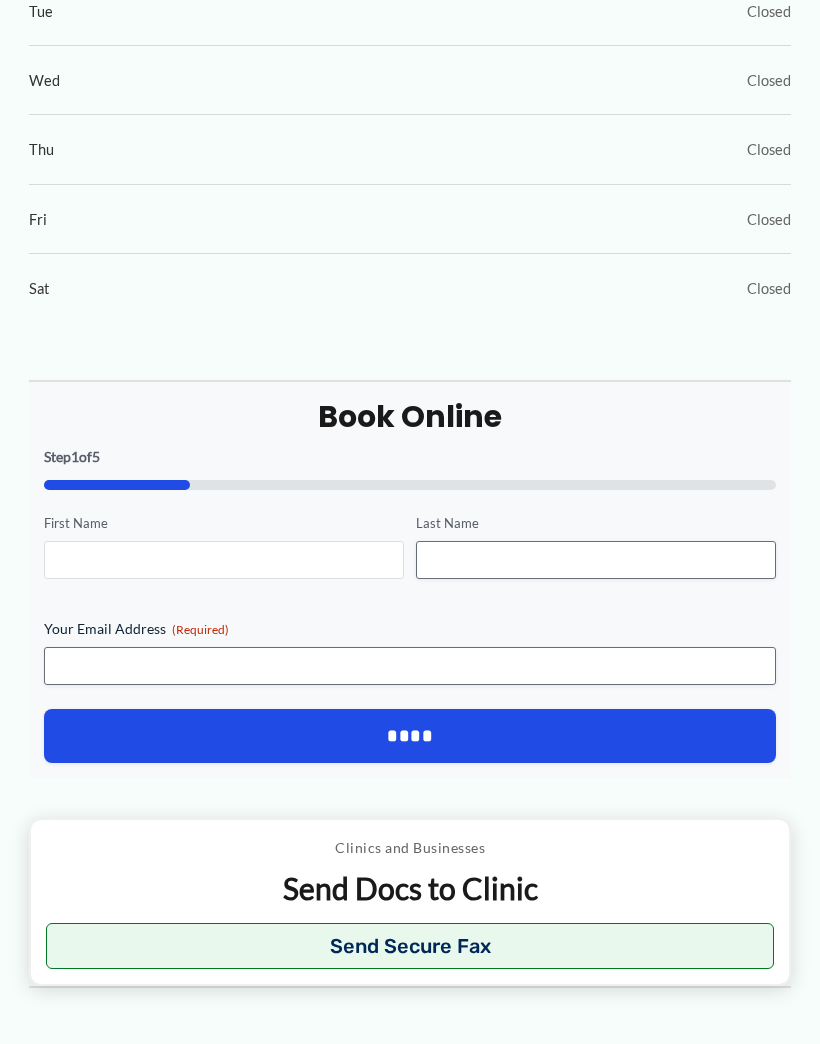 click on "First Name" at bounding box center (224, 560) 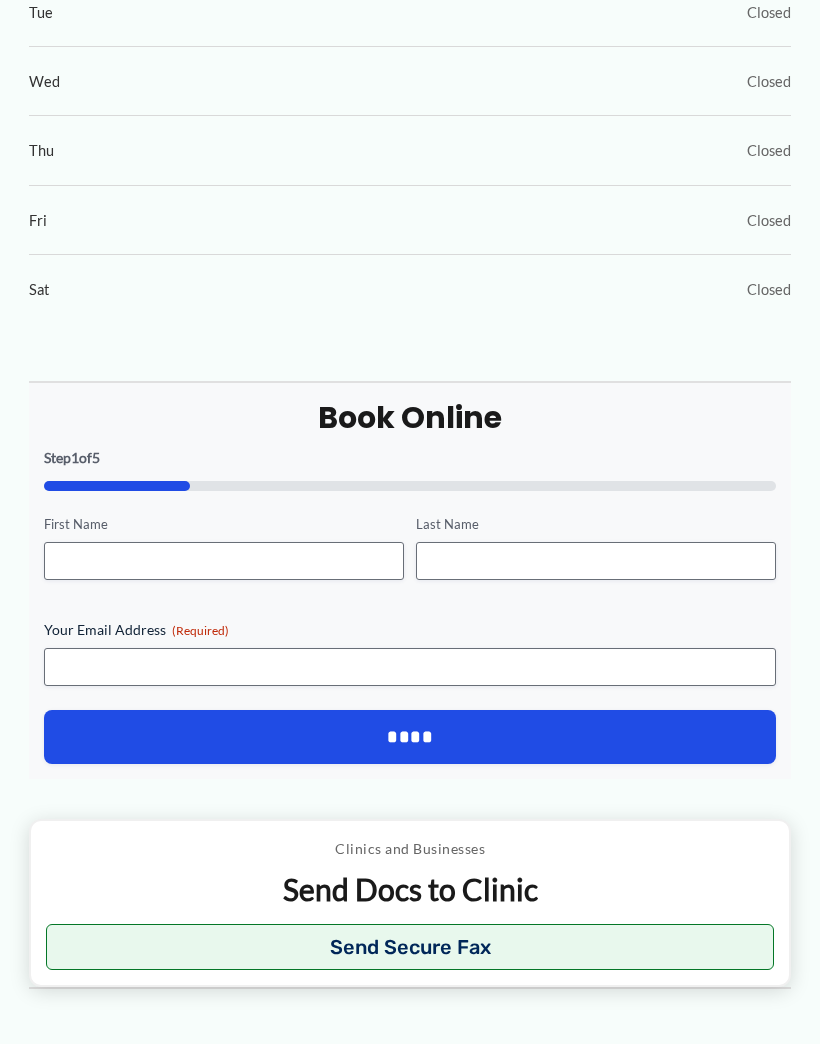 type on "*********" 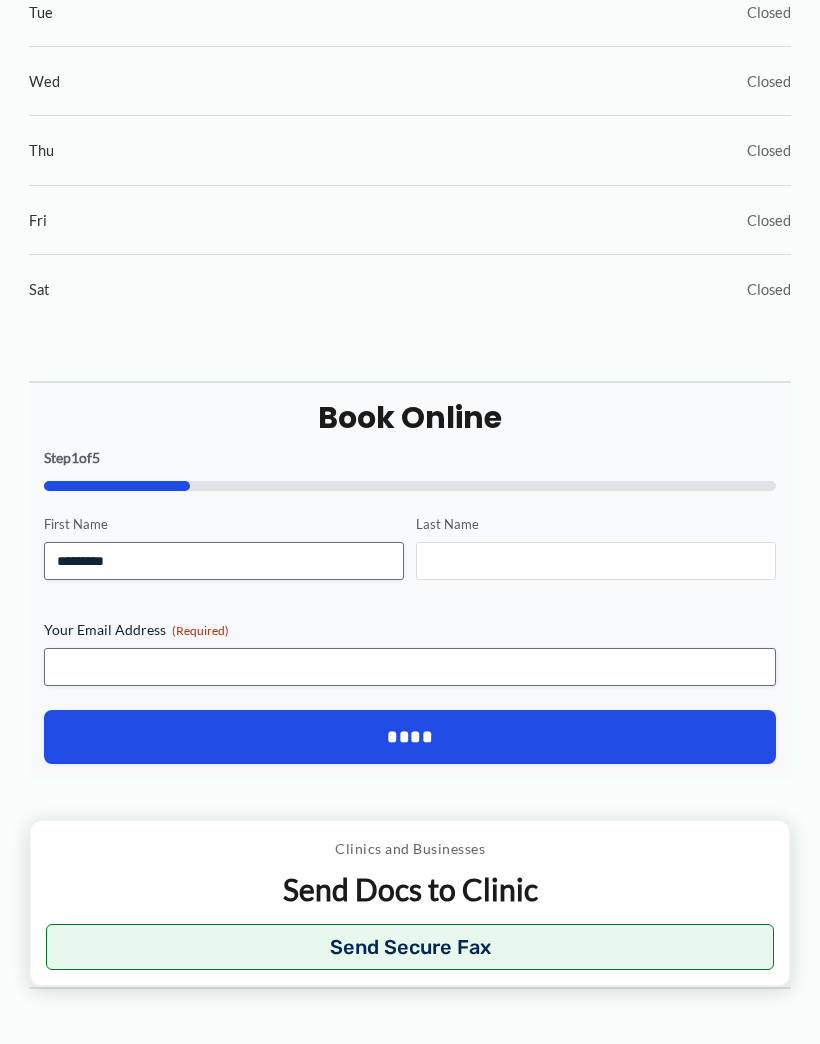 type on "*****" 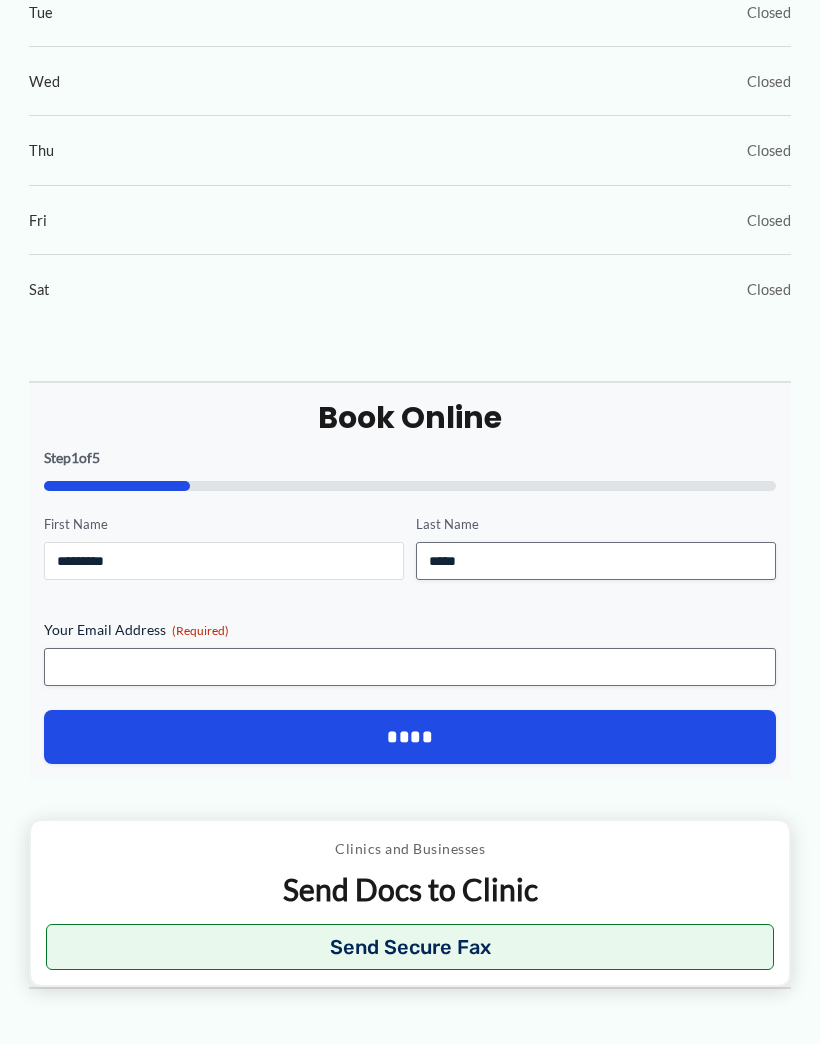 scroll, scrollTop: 1266, scrollLeft: 0, axis: vertical 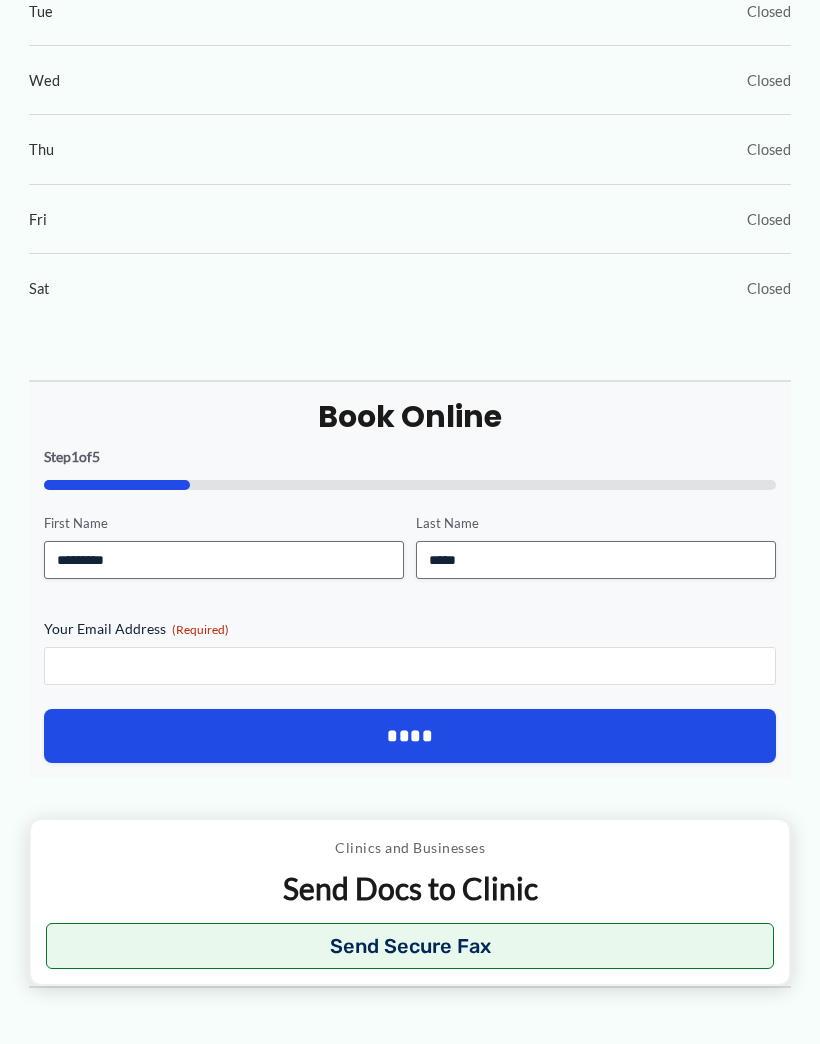 type on "**********" 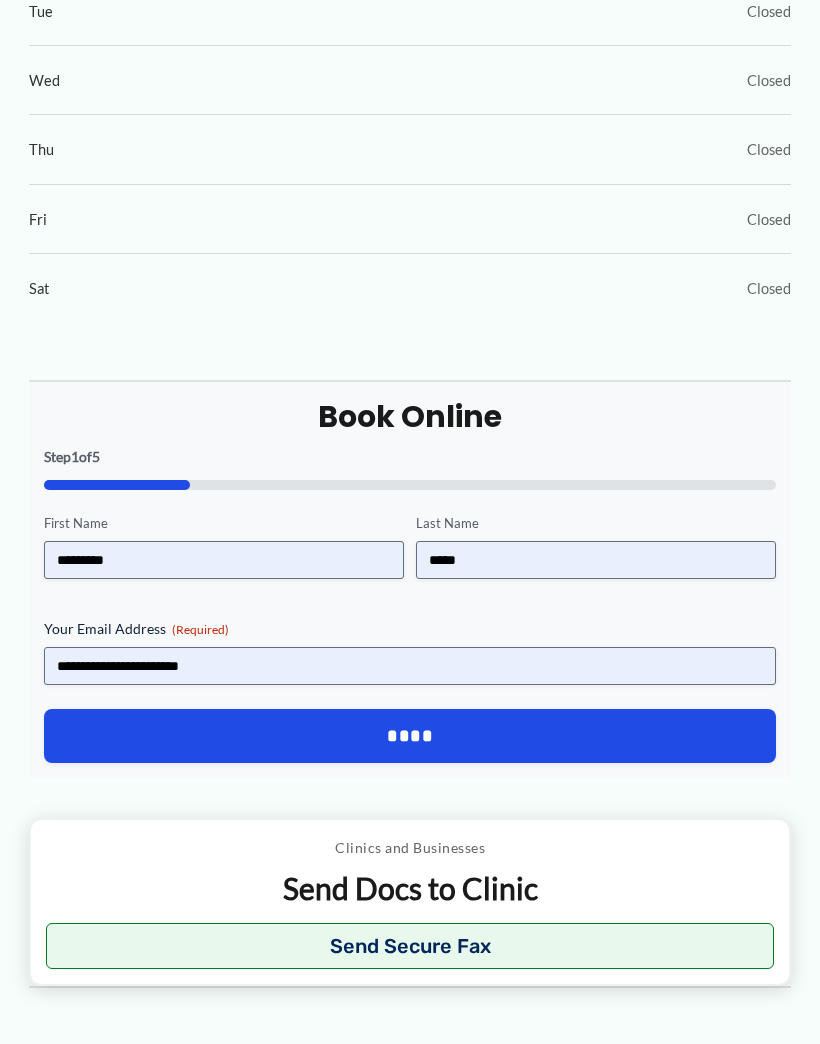 click on "****" at bounding box center [410, 736] 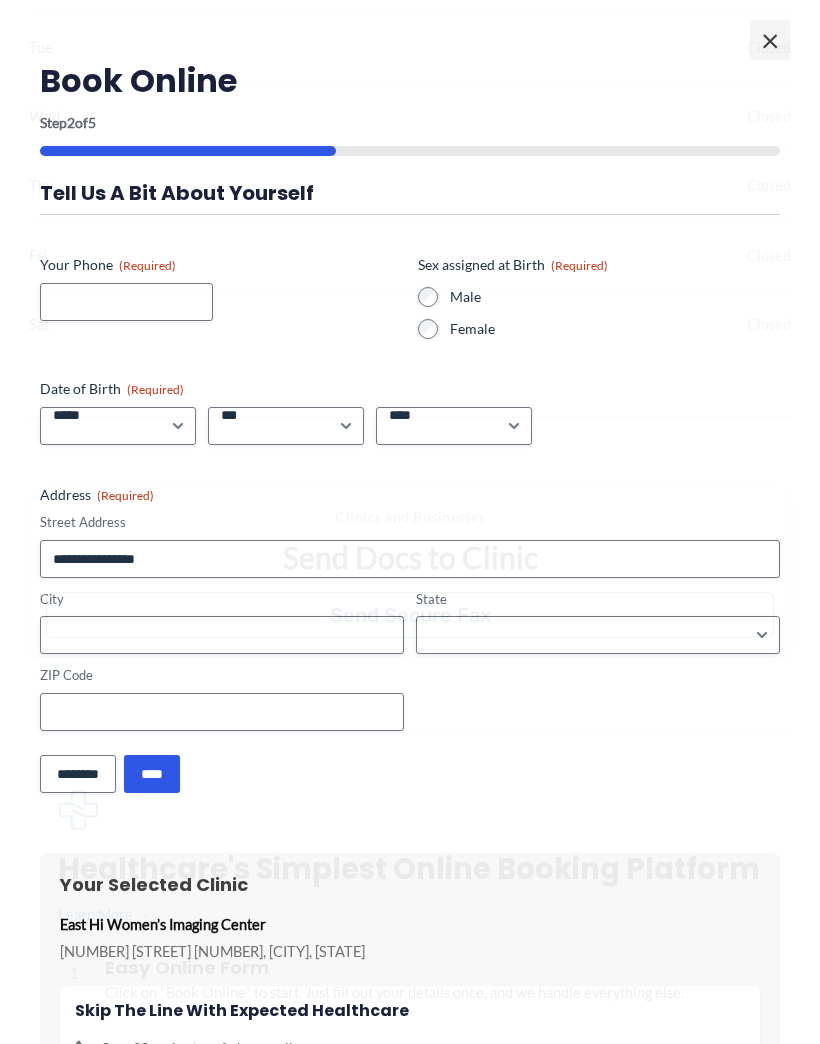 scroll, scrollTop: 1226, scrollLeft: 0, axis: vertical 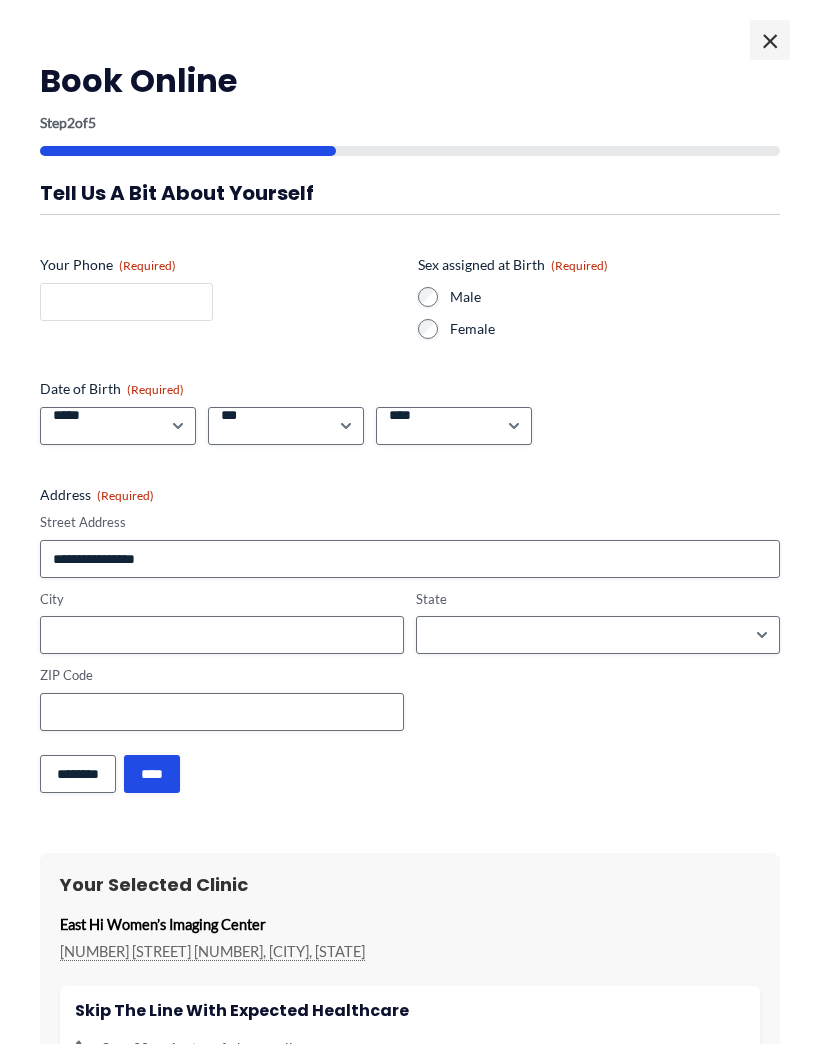 click on "Your Phone (Required)" at bounding box center [126, 302] 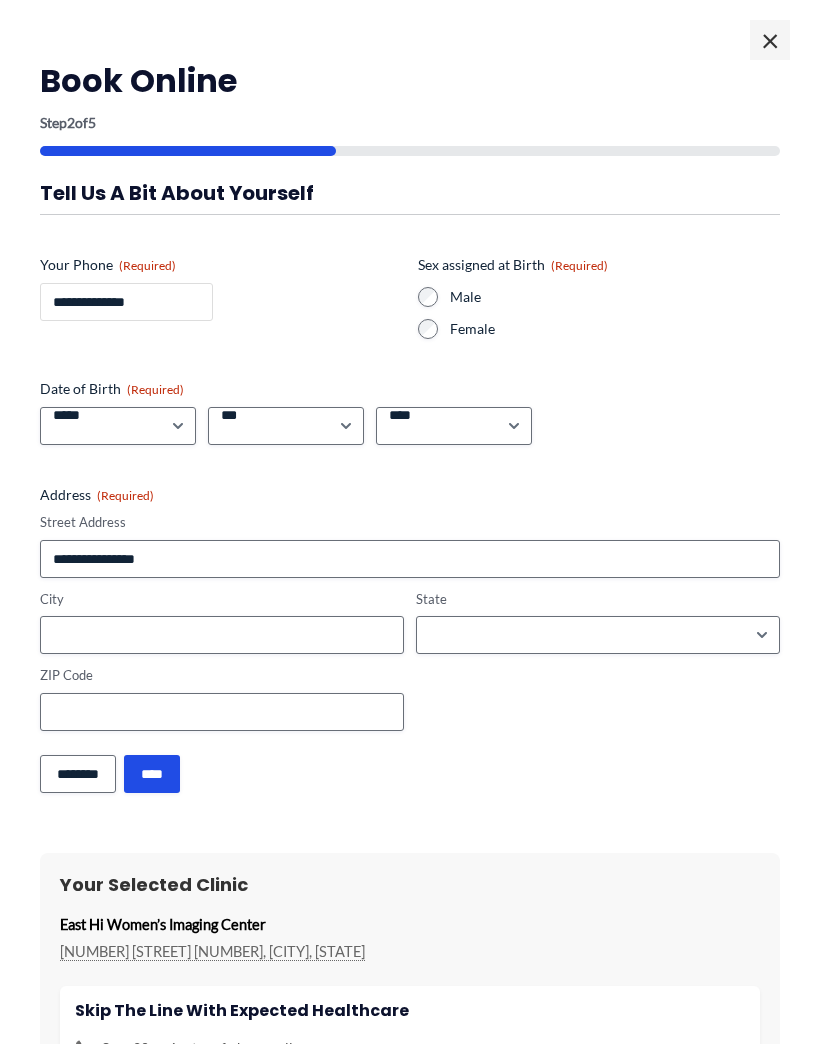 type on "**********" 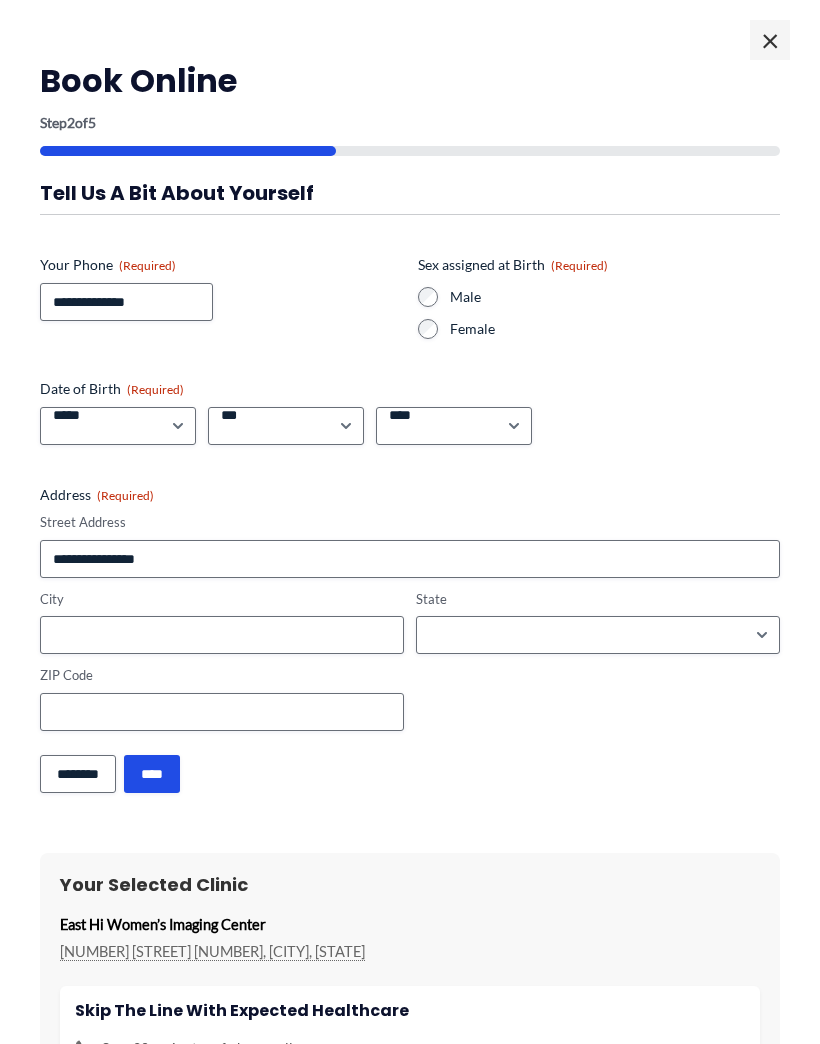click on "***** * * * * * * * * * ** ** **" at bounding box center [118, 426] 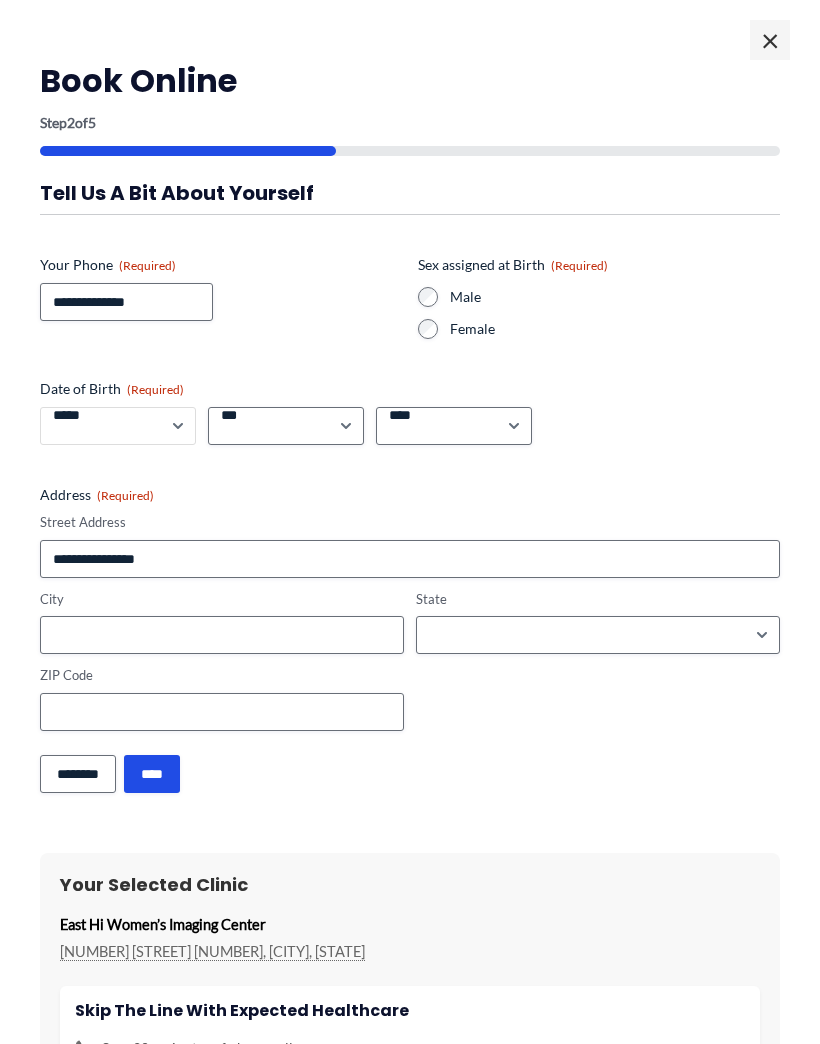 select on "*" 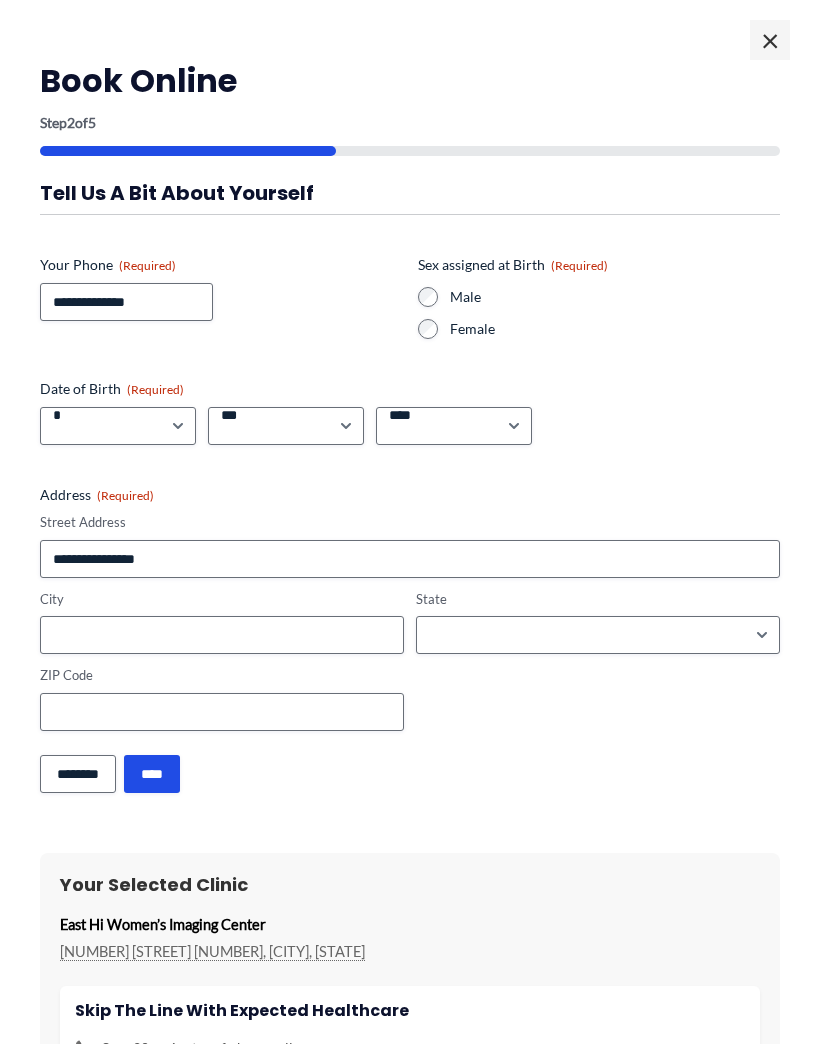 click on "*** * * * * * * * * * ** ** ** ** ** ** ** ** ** ** ** ** ** ** ** ** ** ** ** ** ** **" at bounding box center [286, 426] 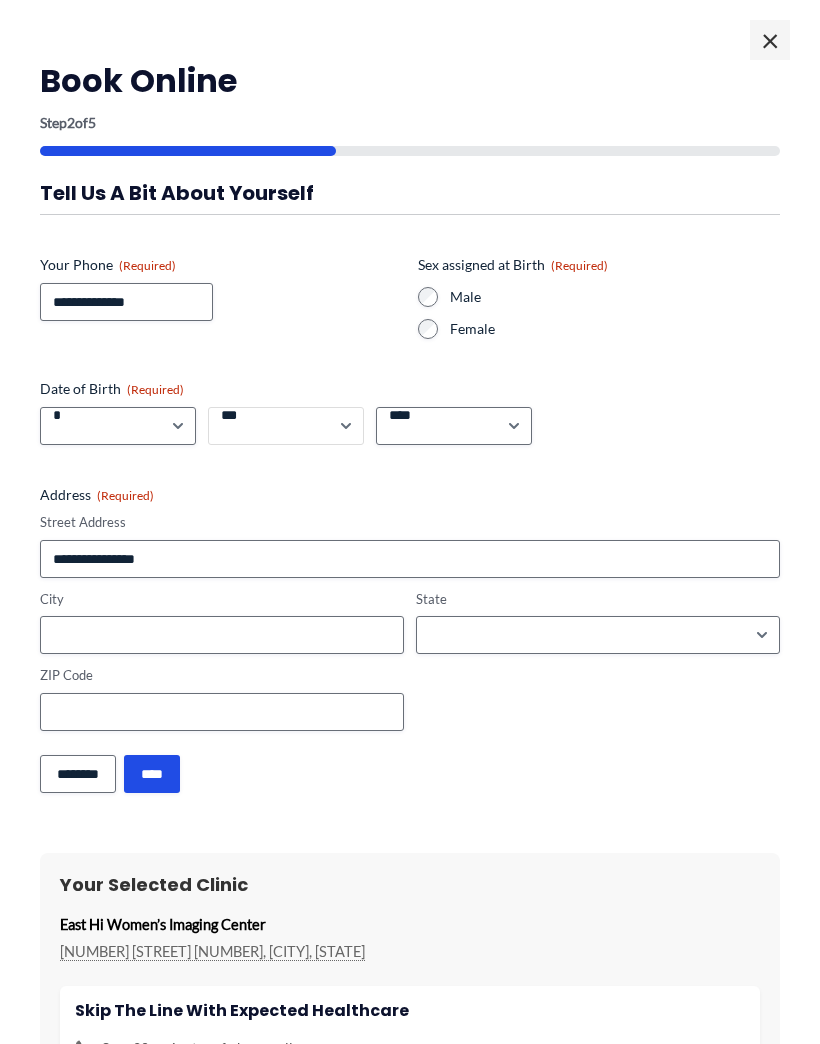 select on "**" 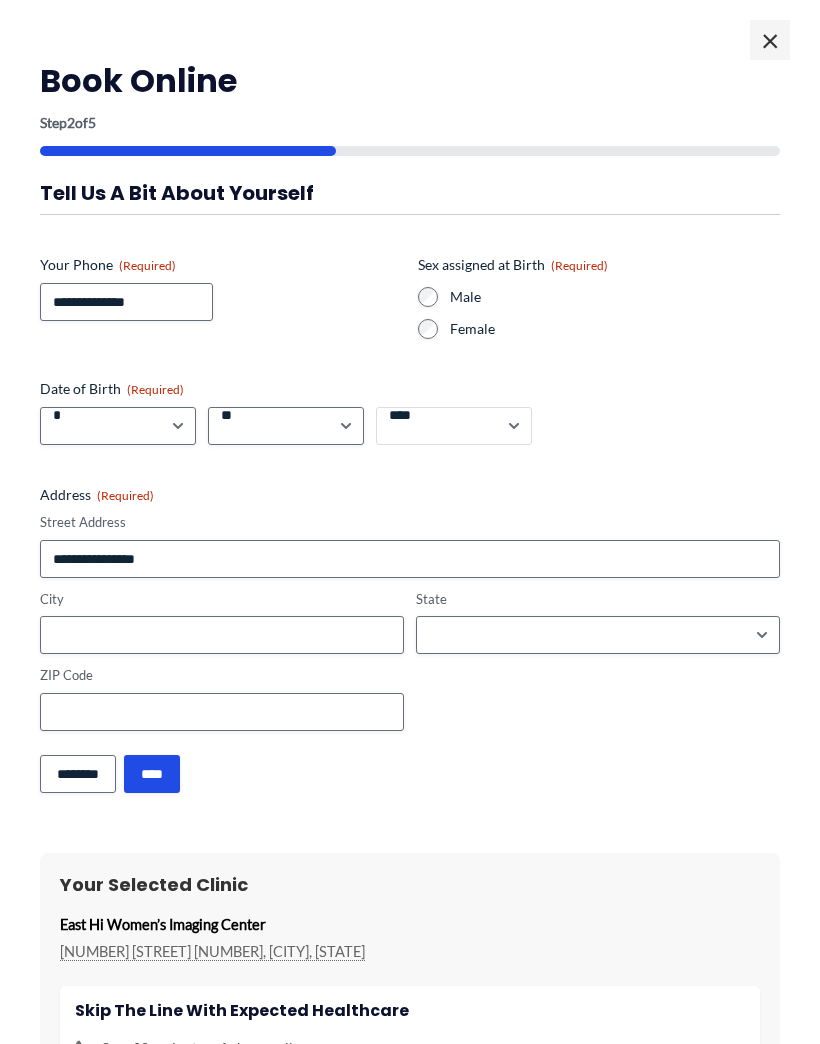 click on "**** **** **** **** **** **** **** **** **** **** **** **** **** **** **** **** **** **** **** **** **** **** **** **** **** **** **** **** **** **** **** **** **** **** **** **** **** **** **** **** **** **** **** **** **** **** **** **** **** **** **** **** **** **** **** **** **** **** **** **** **** **** **** **** **** **** **** **** **** **** **** **** **** **** **** **** **** **** **** **** **** **** **** **** **** **** **** **** **** **** **** **** **** **** **** **** **** **** **** **** **** **** **** **** **** **** **** ****" at bounding box center [454, 426] 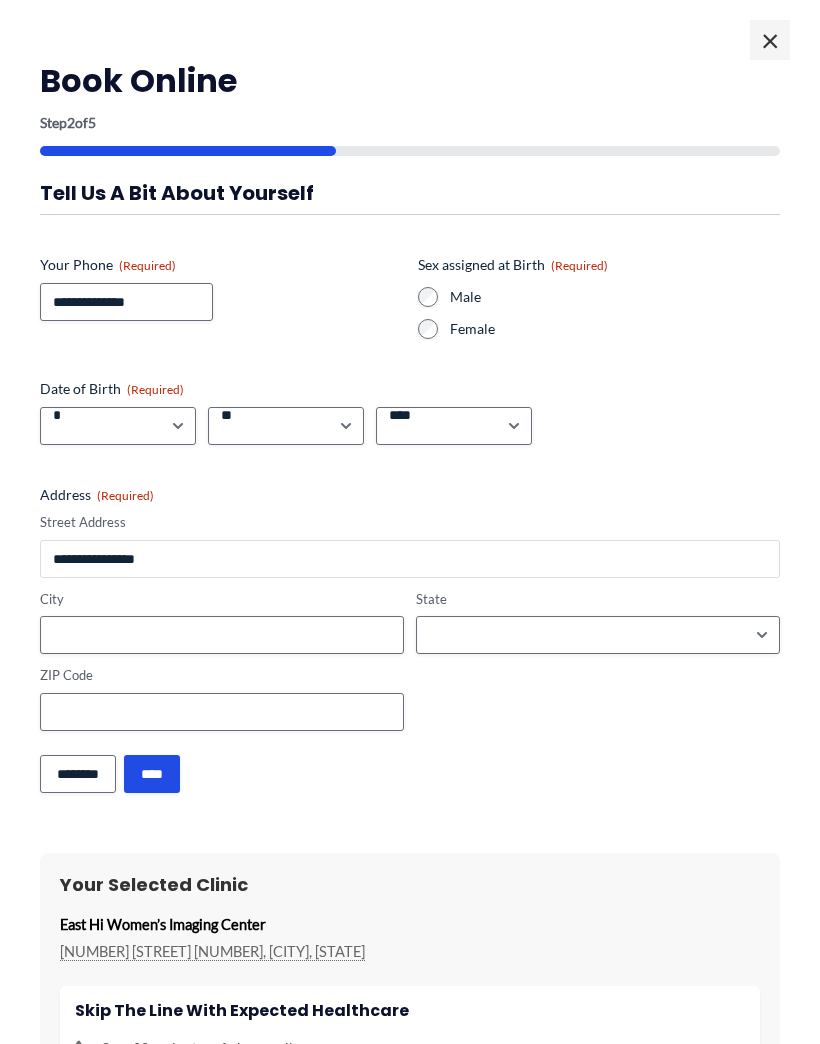 click on "Street Address" at bounding box center [410, 559] 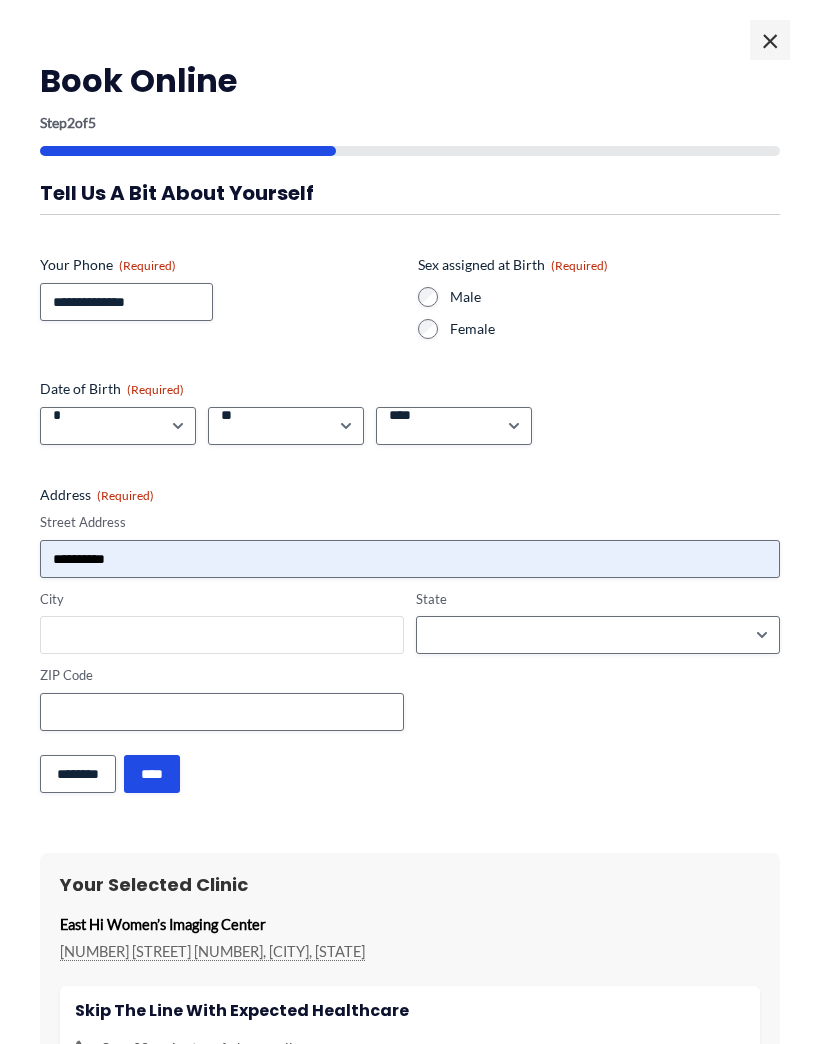 type on "**********" 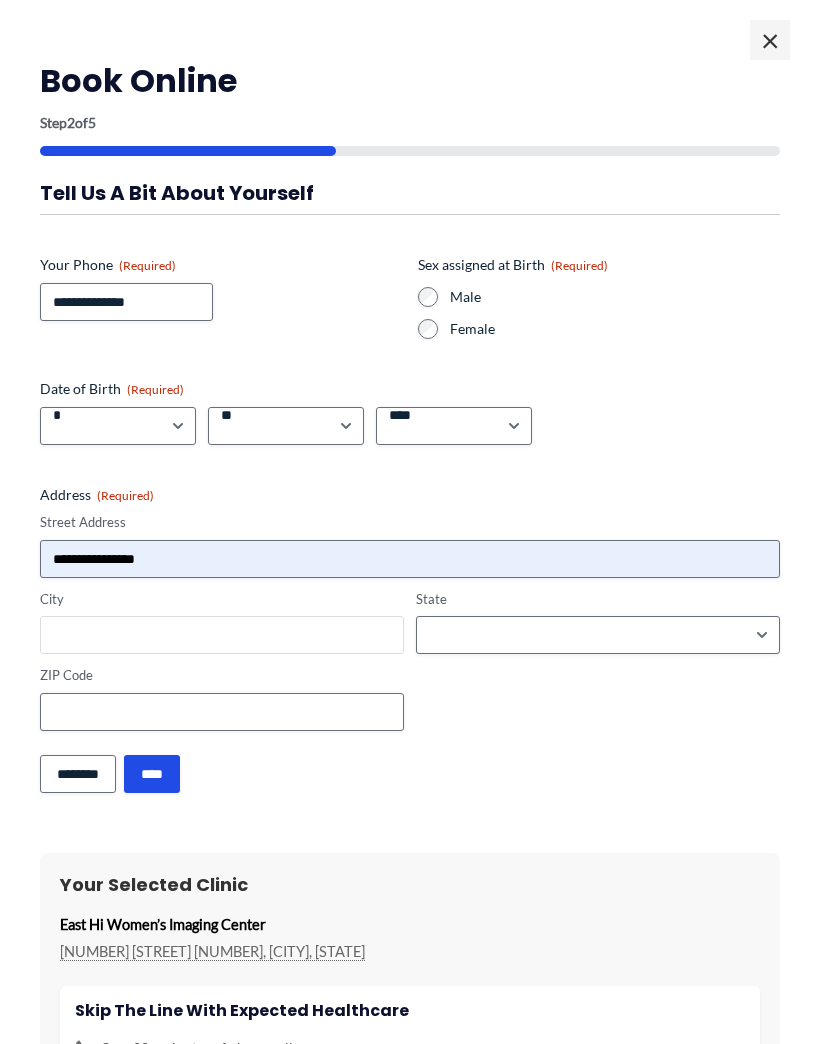 type on "**********" 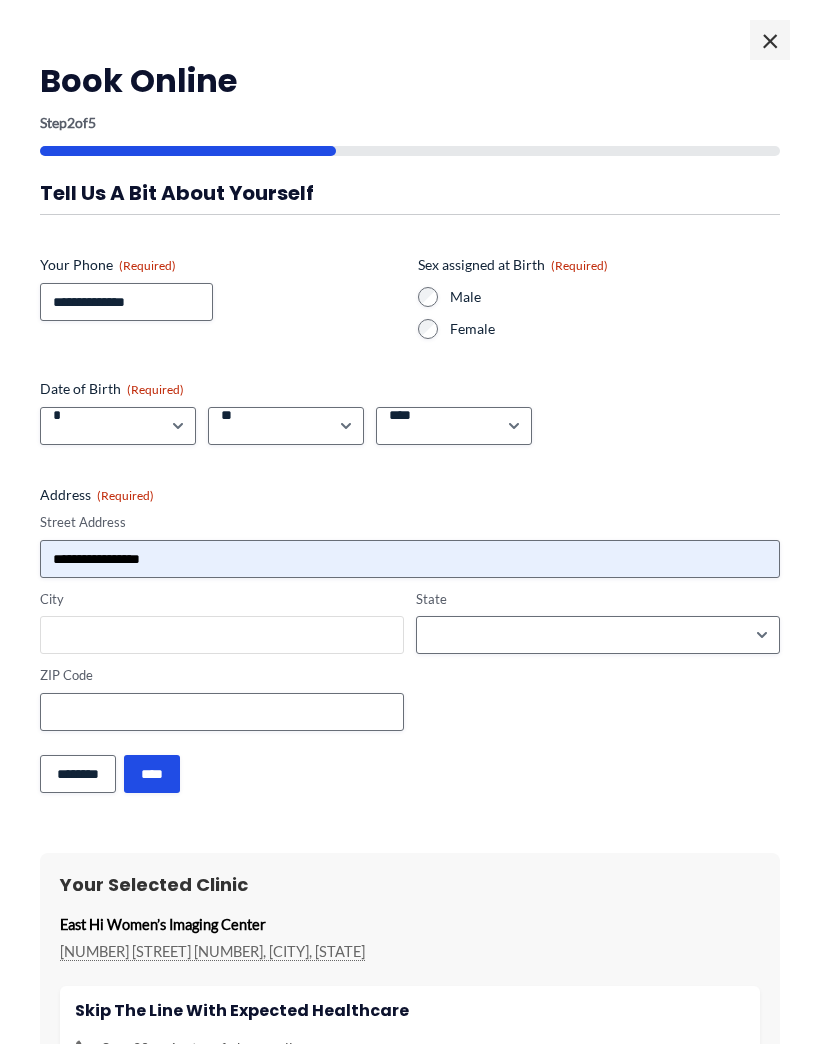 type on "**********" 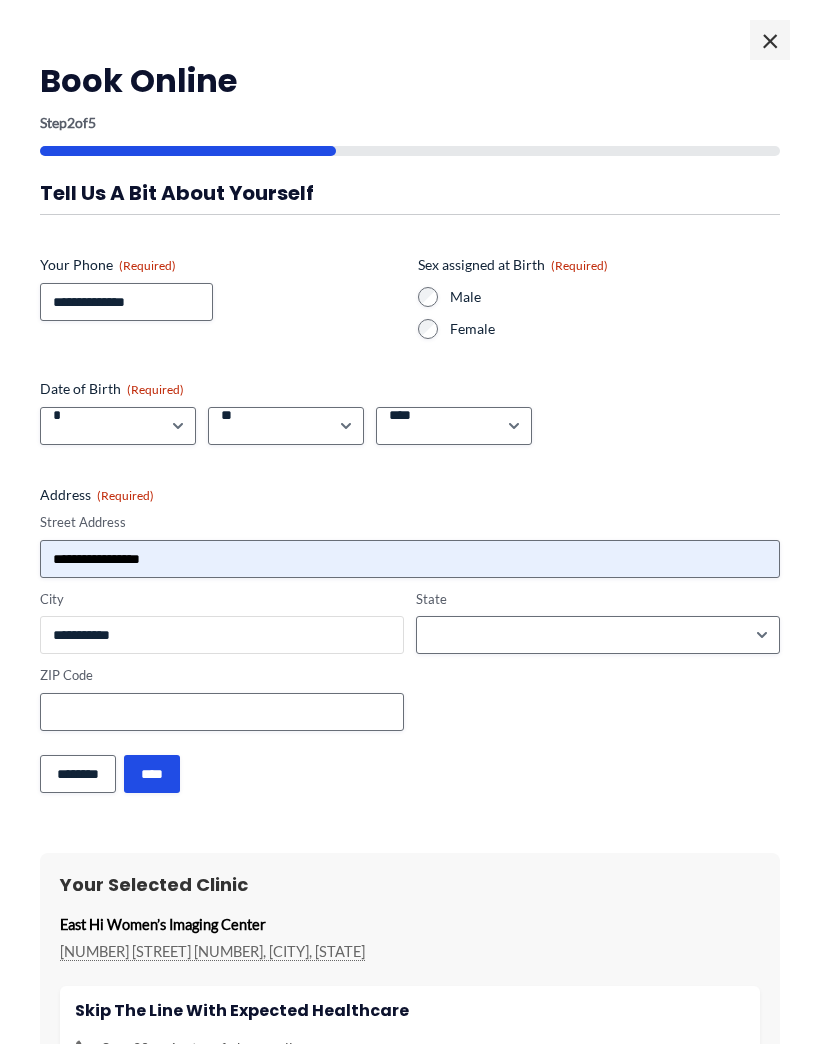 select on "*******" 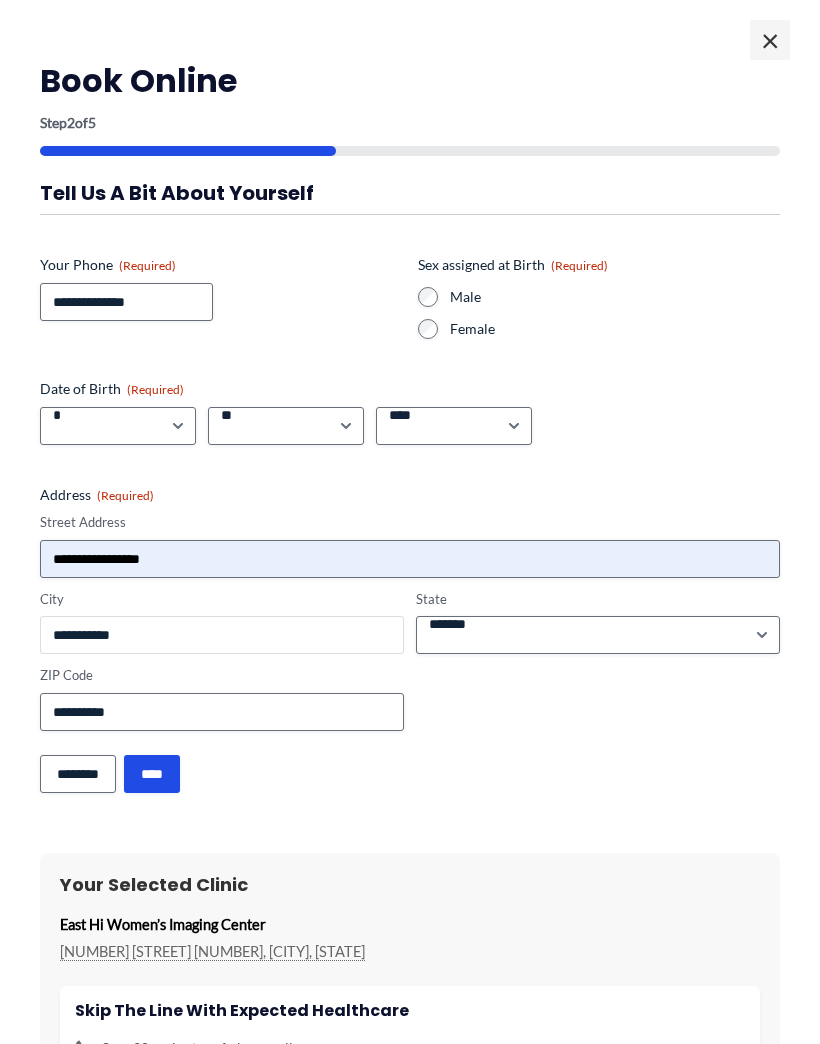 type on "******" 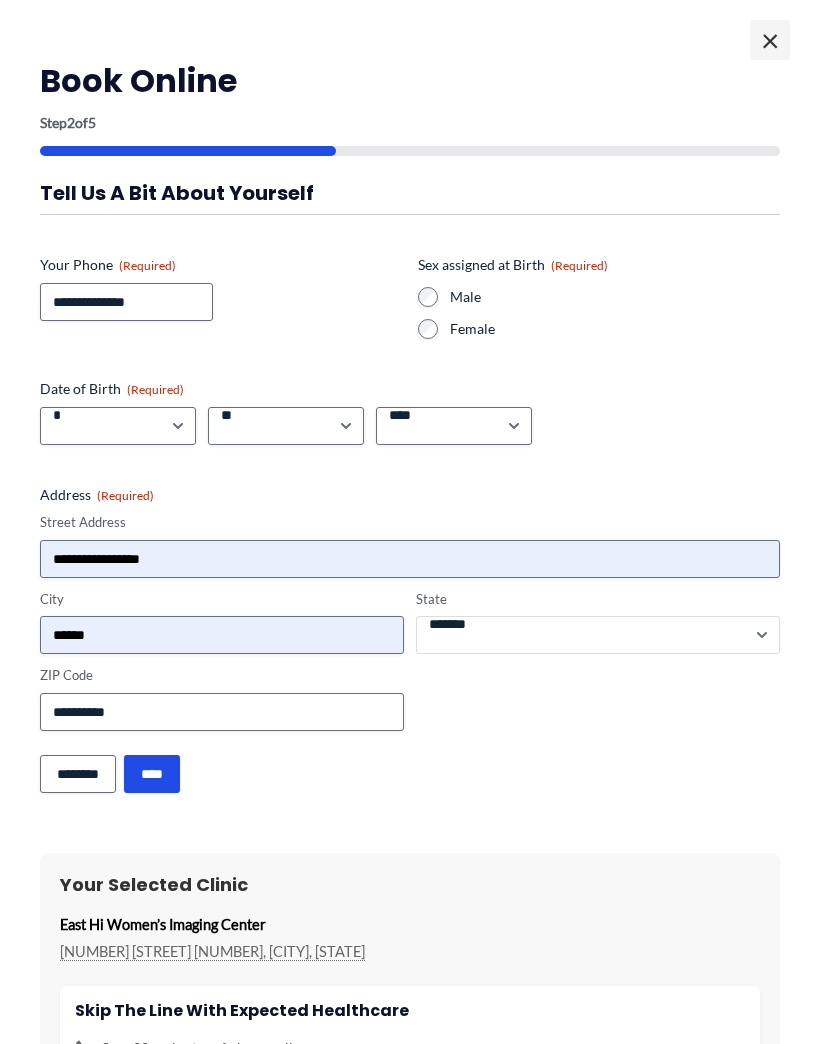 click on "**********" at bounding box center (598, 635) 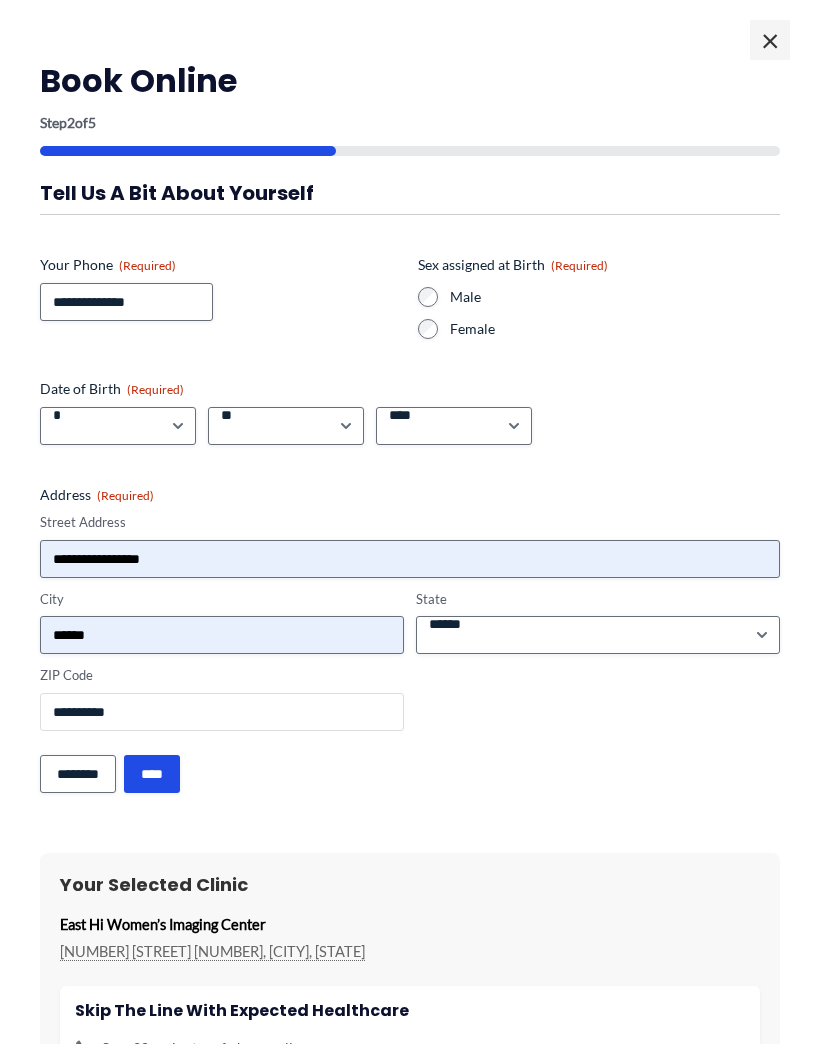 click on "**********" at bounding box center [222, 712] 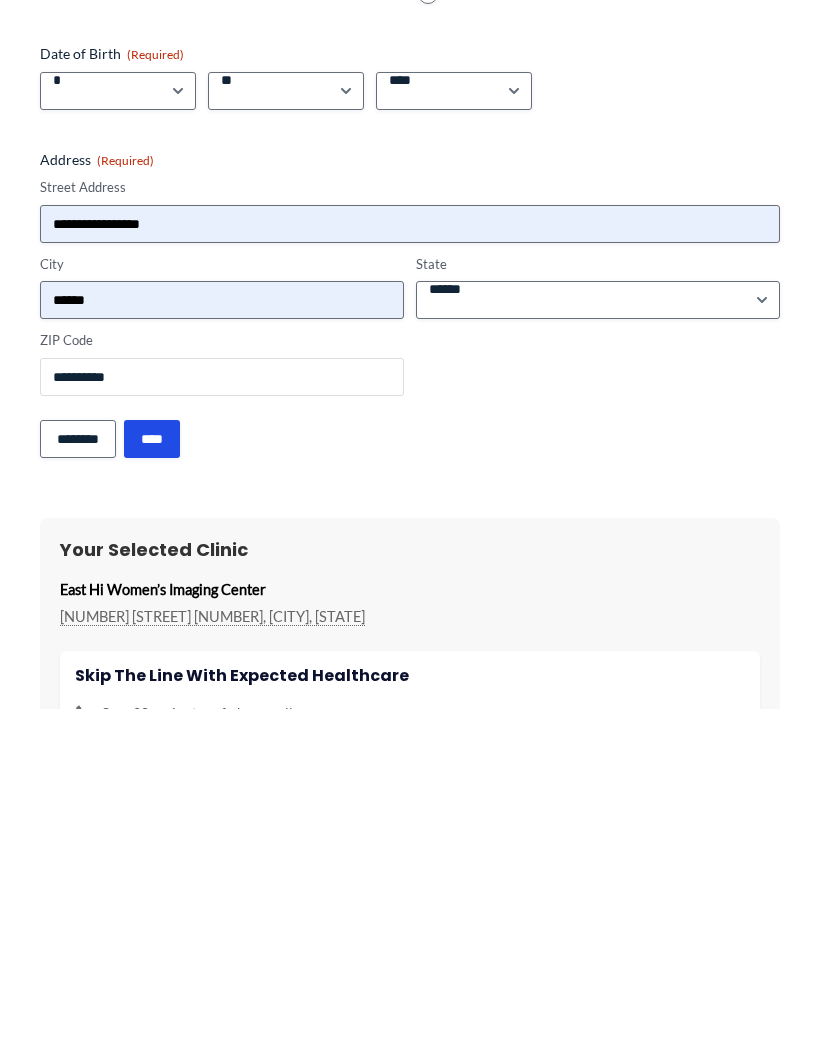 click on "**********" at bounding box center (222, 712) 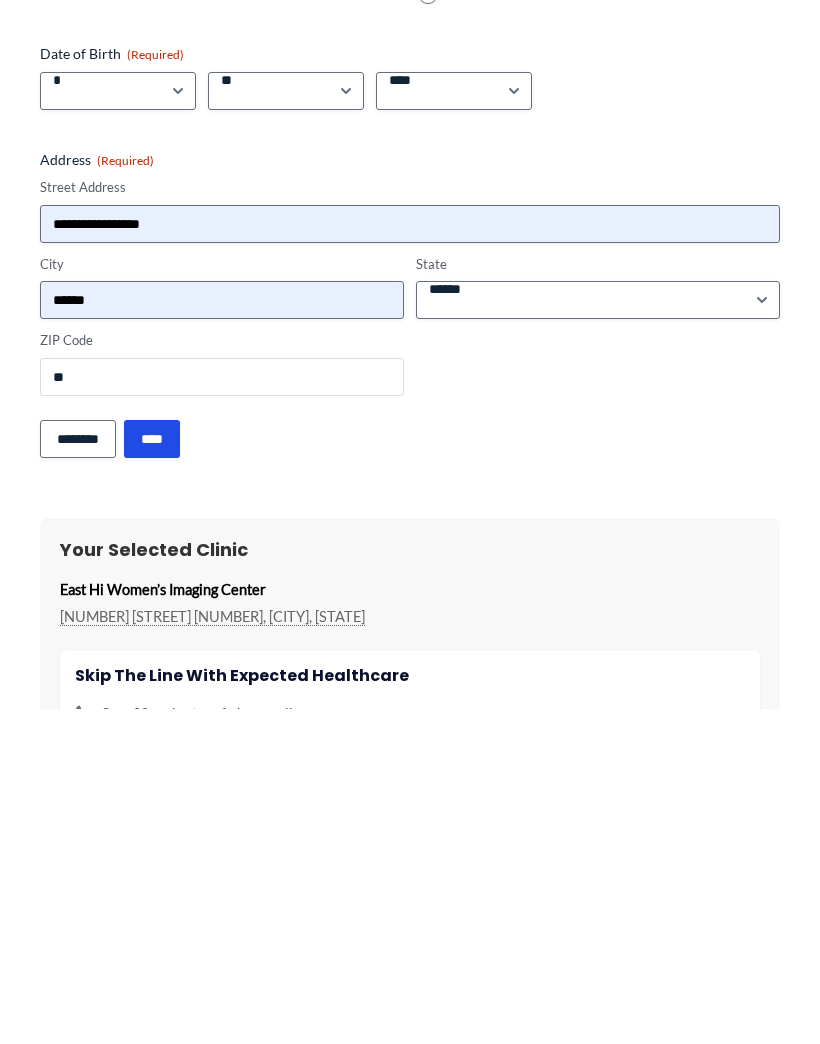 type on "*" 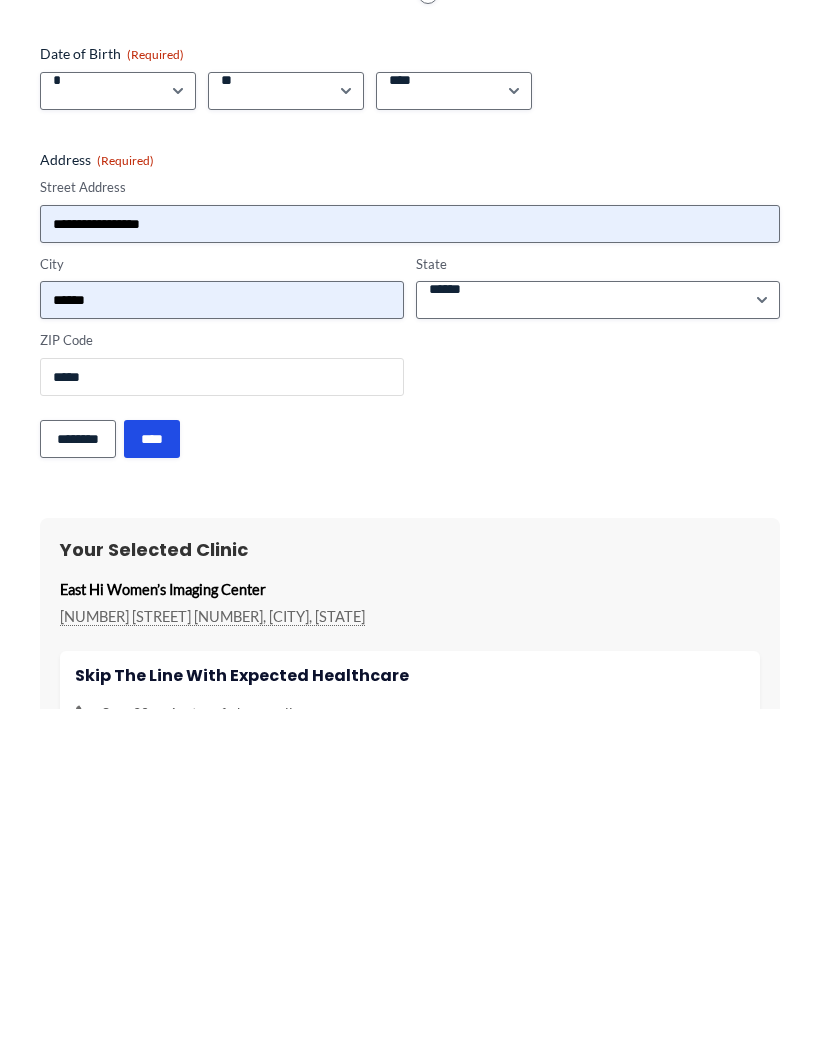 type on "*****" 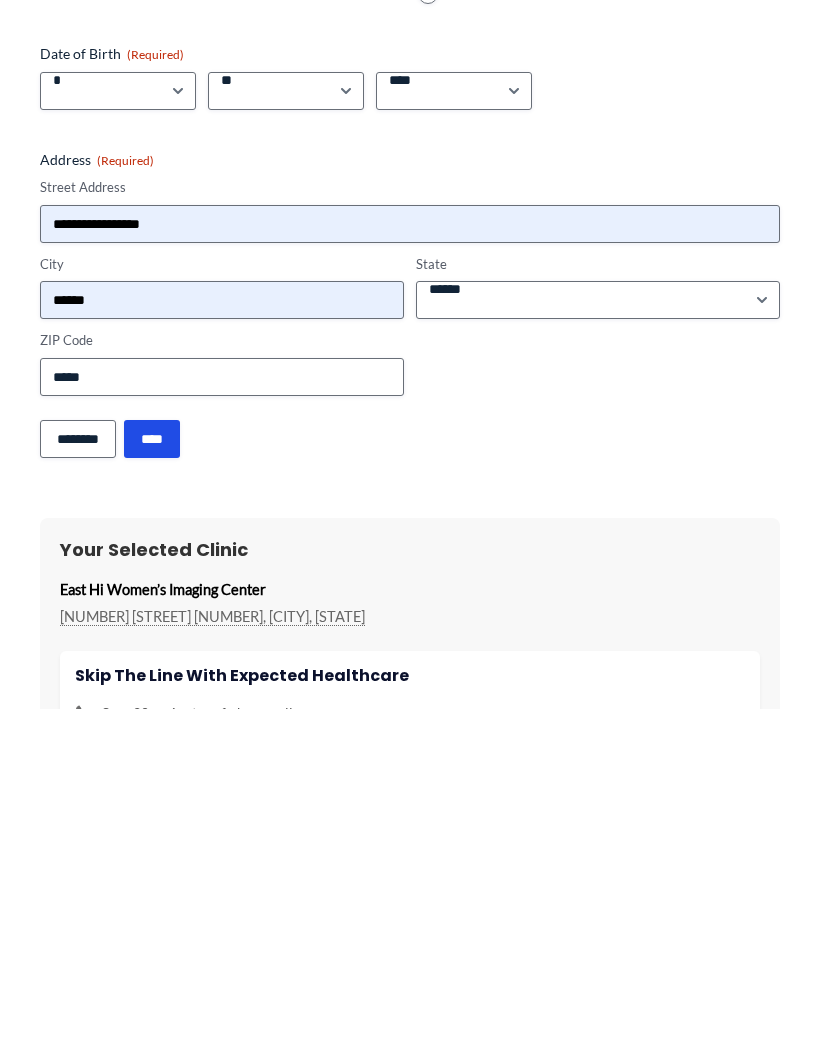 click on "****" at bounding box center [152, 774] 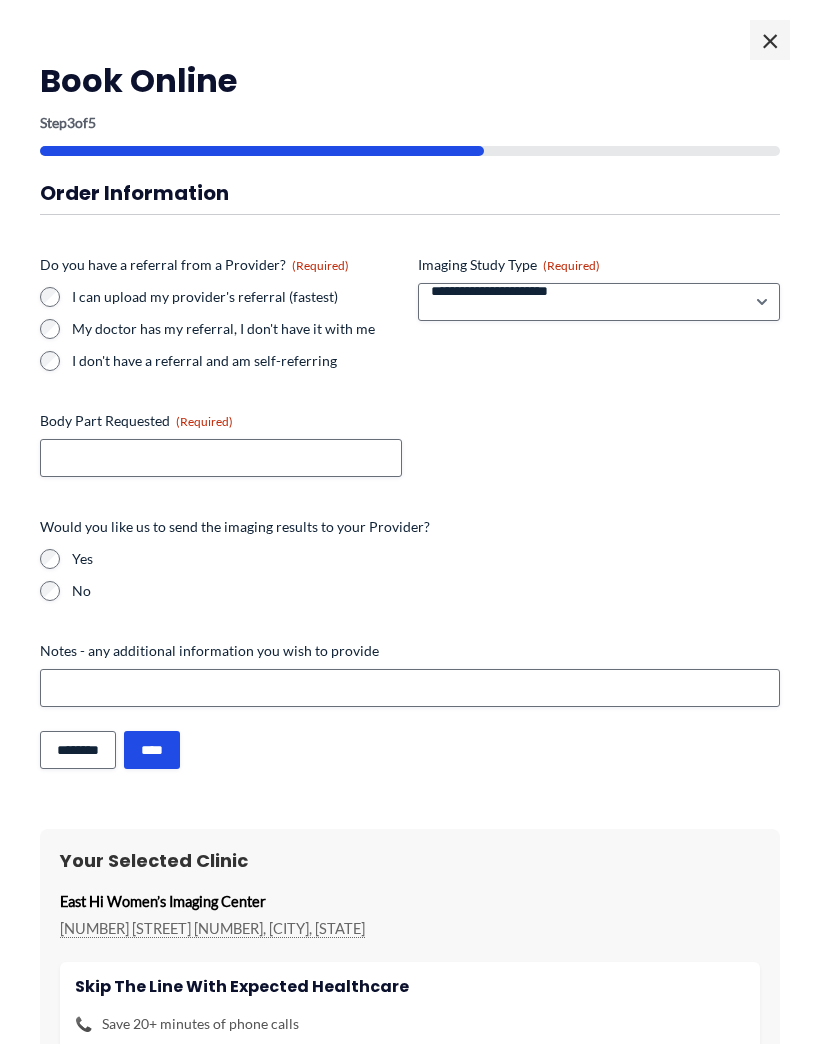 scroll, scrollTop: 1608, scrollLeft: 0, axis: vertical 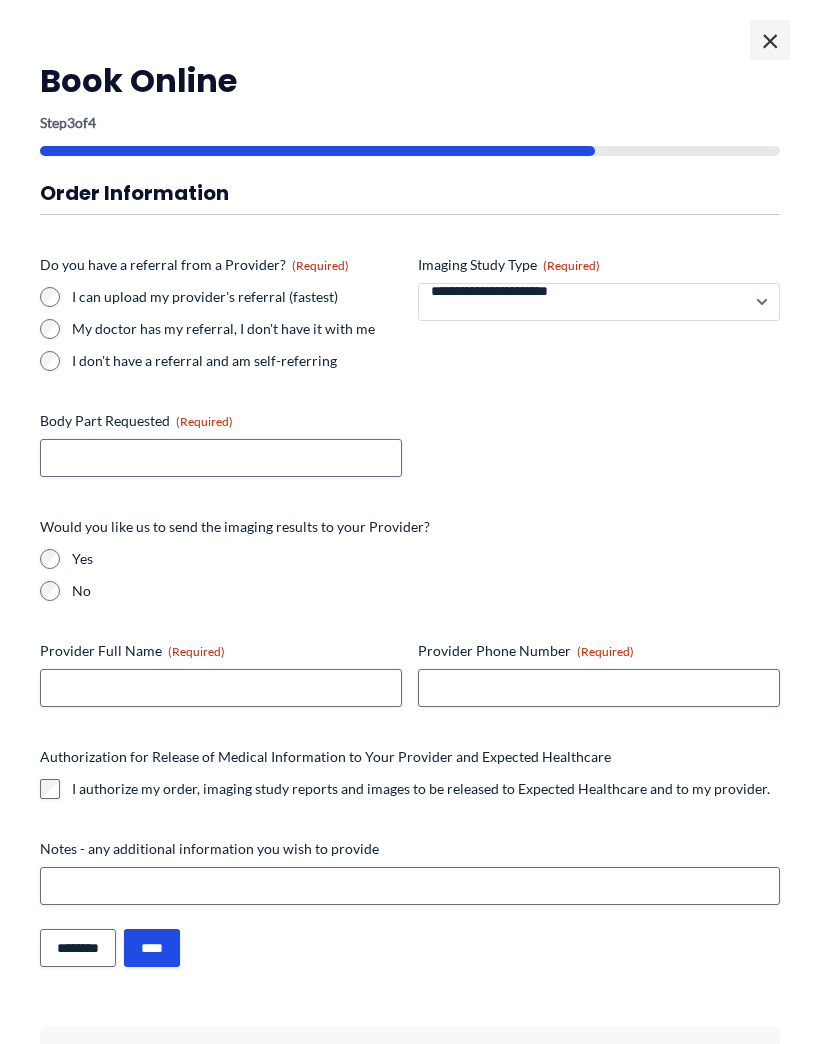 click on "**********" at bounding box center [599, 302] 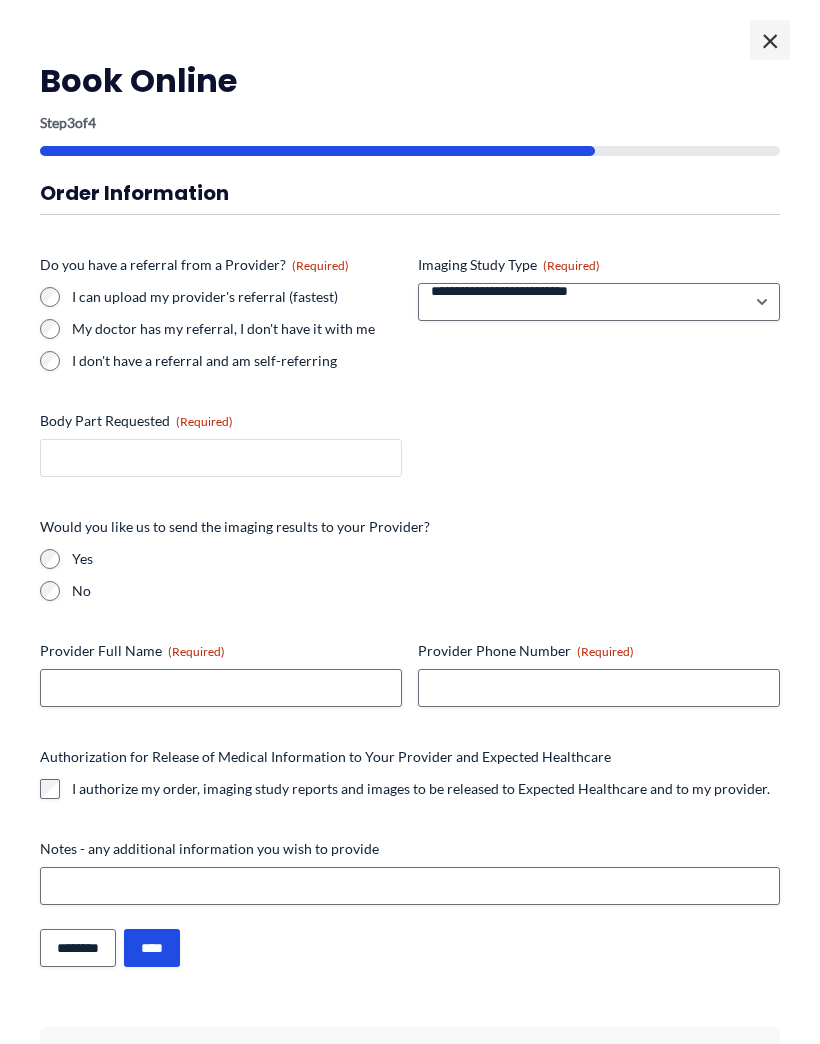 click on "Body Part Requested (Required)" at bounding box center [221, 458] 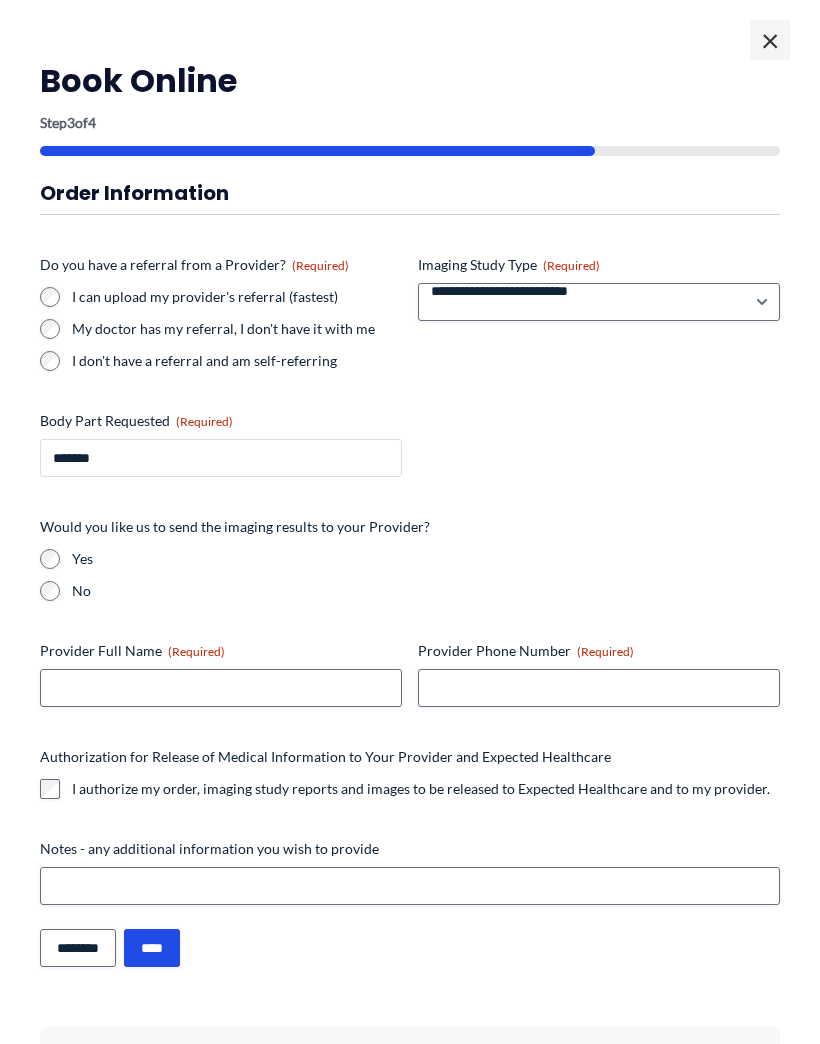 type on "*******" 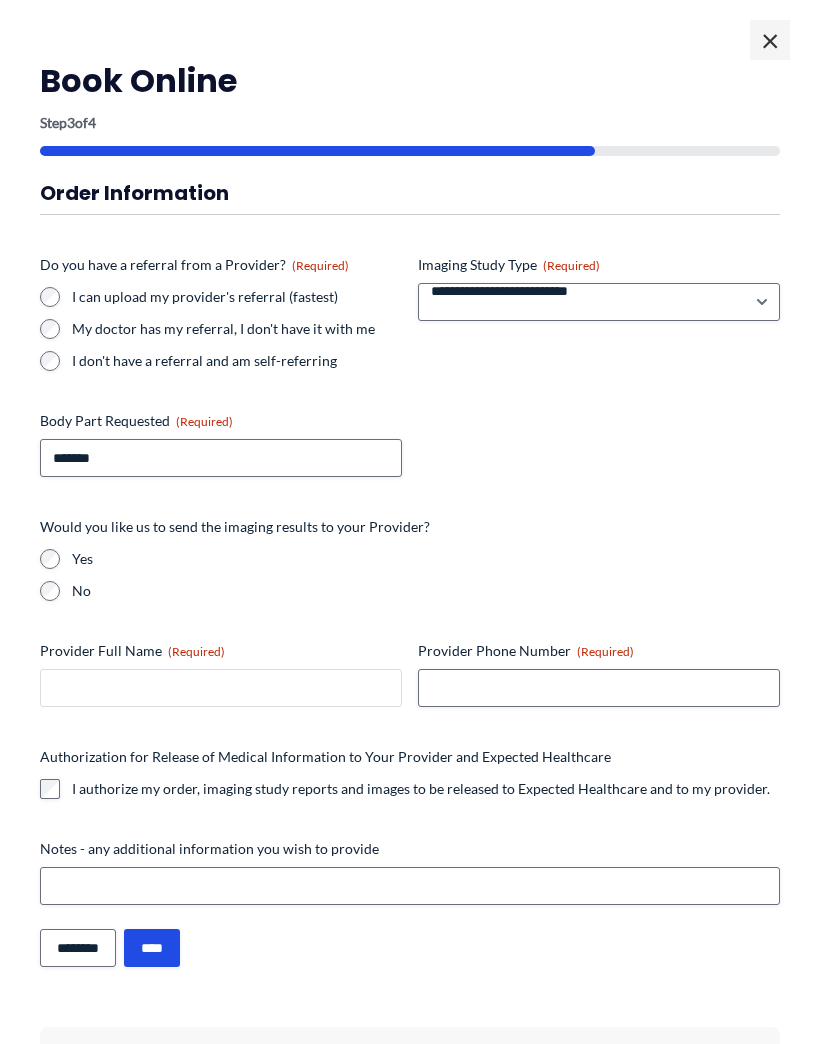 click on "Provider Full Name (Required)" at bounding box center [221, 688] 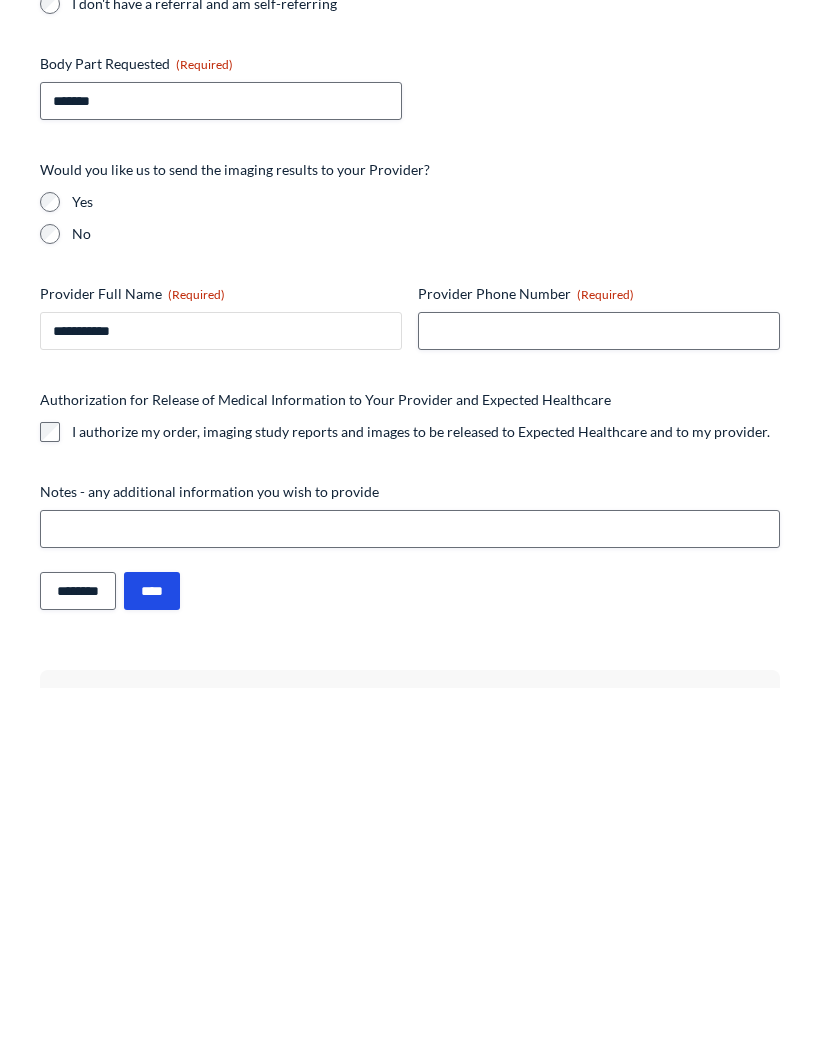 type on "**********" 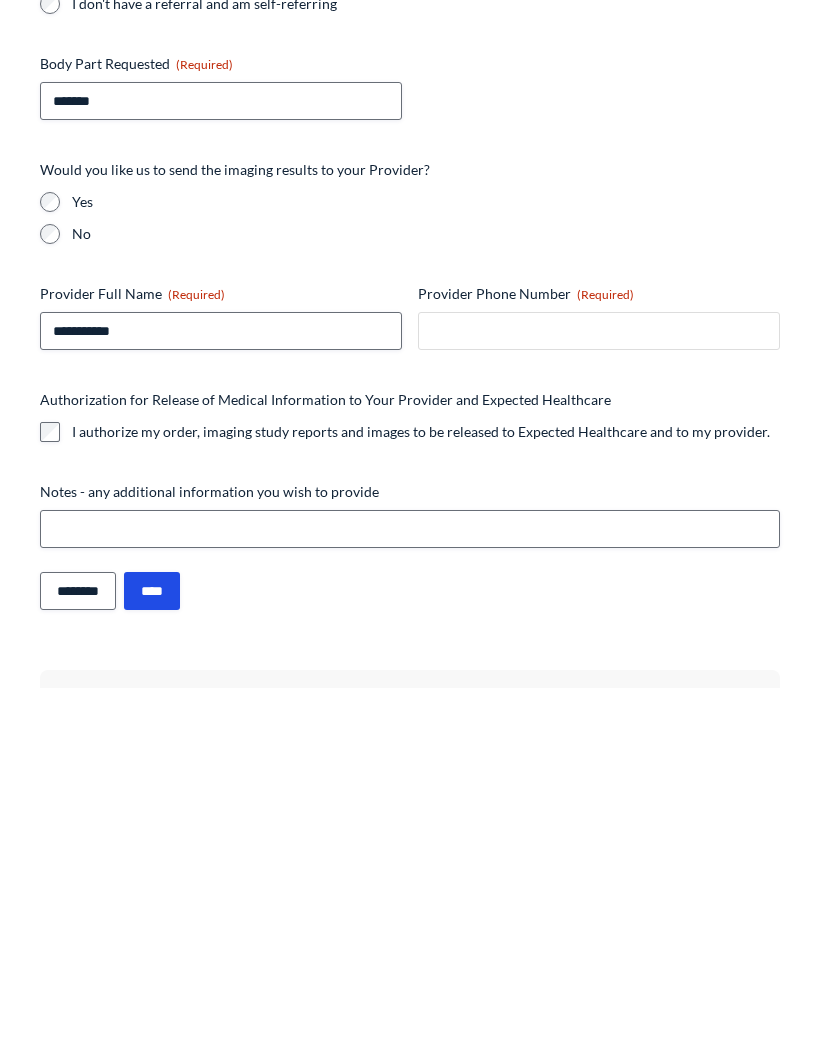 click on "Provider Phone Number (Required)" at bounding box center (599, 688) 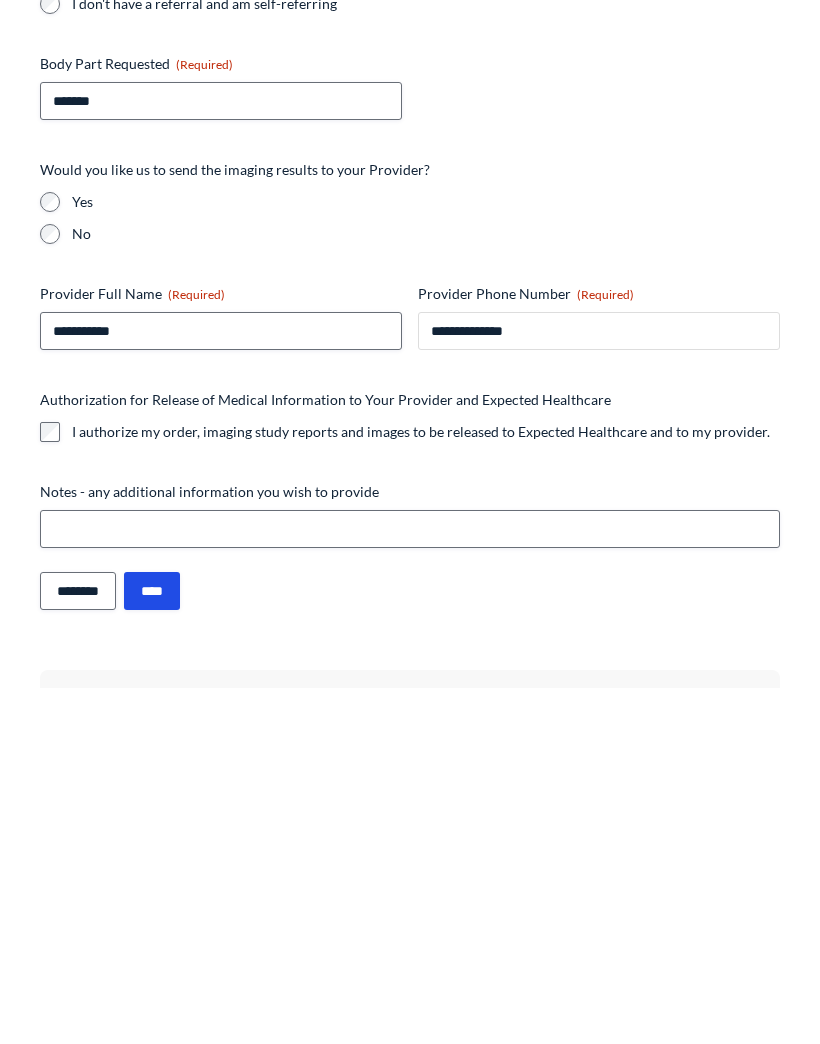 type on "**********" 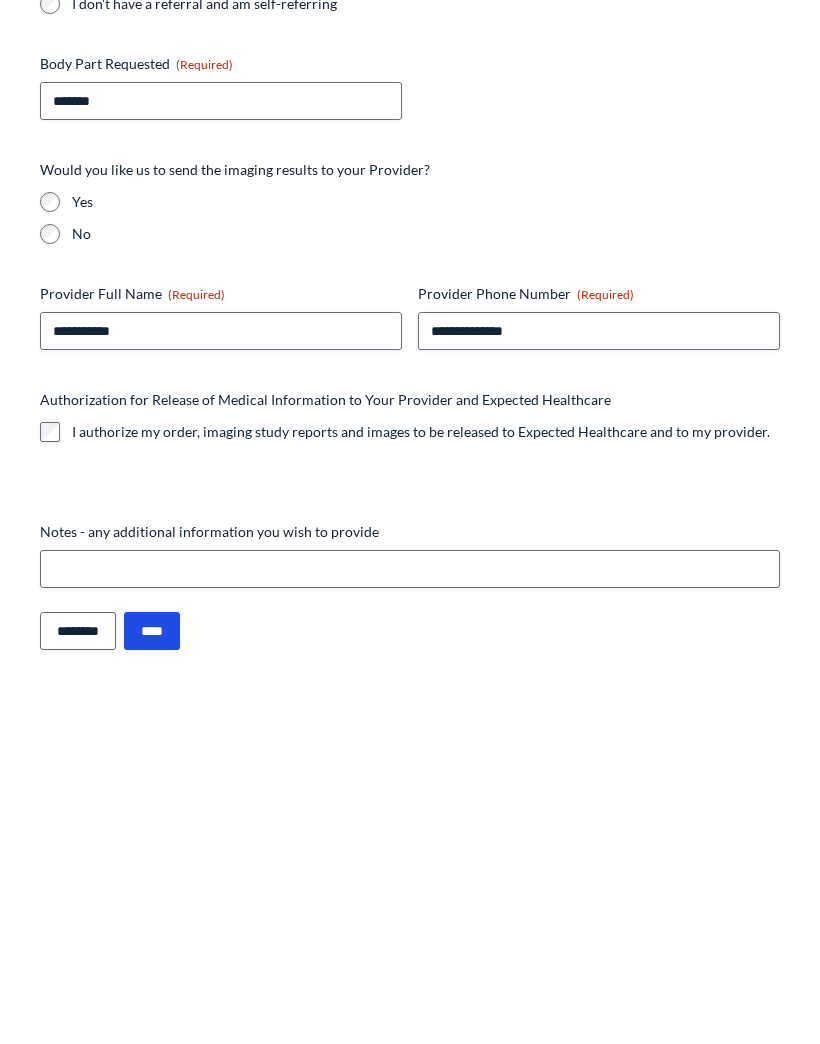 scroll, scrollTop: 1965, scrollLeft: 0, axis: vertical 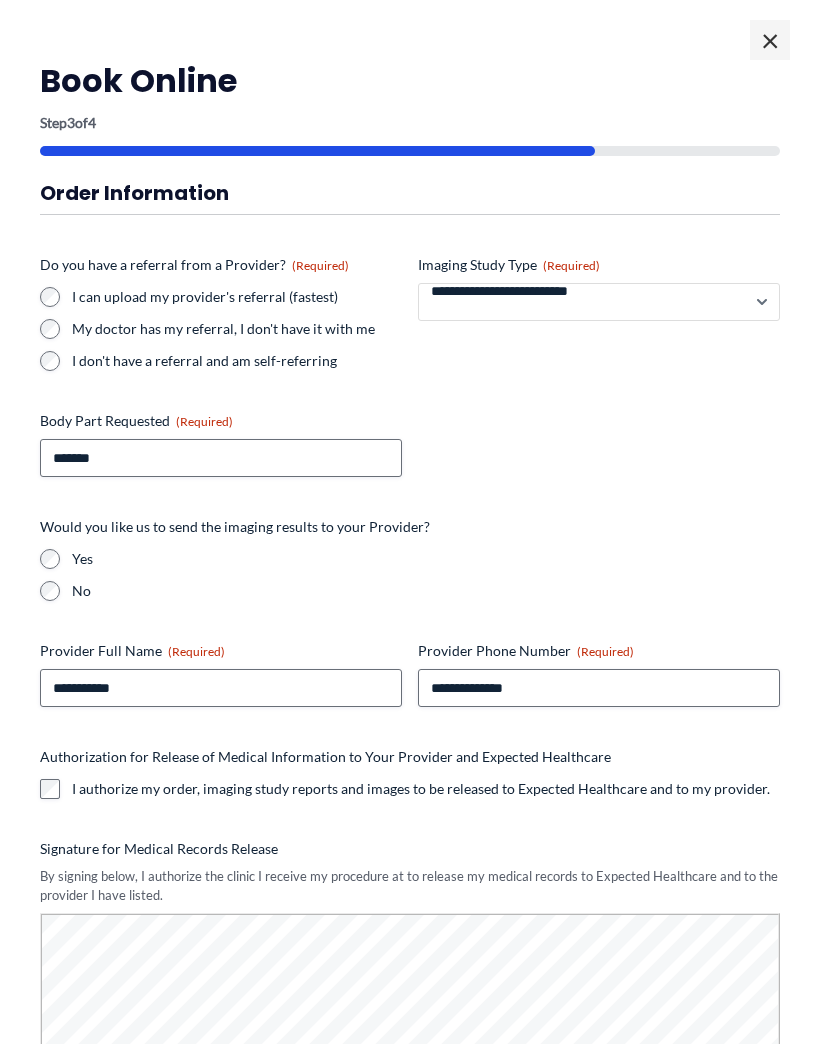 click on "**********" at bounding box center (599, 302) 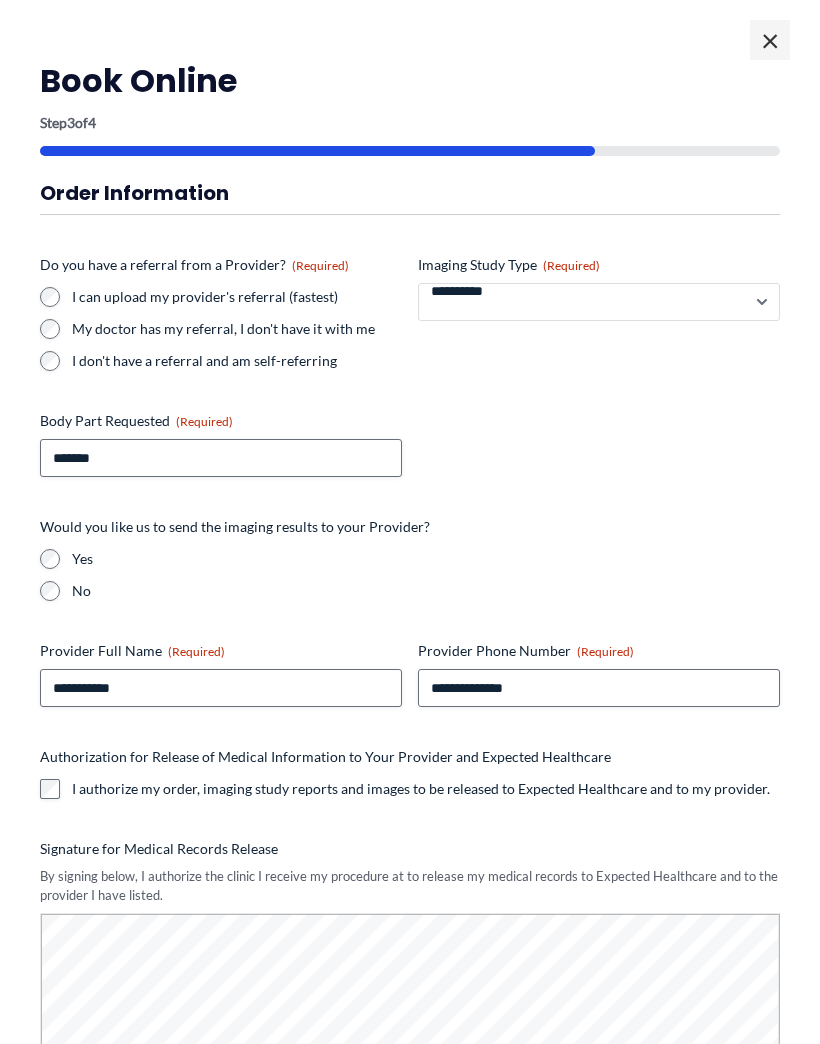 click on "**********" at bounding box center (599, 302) 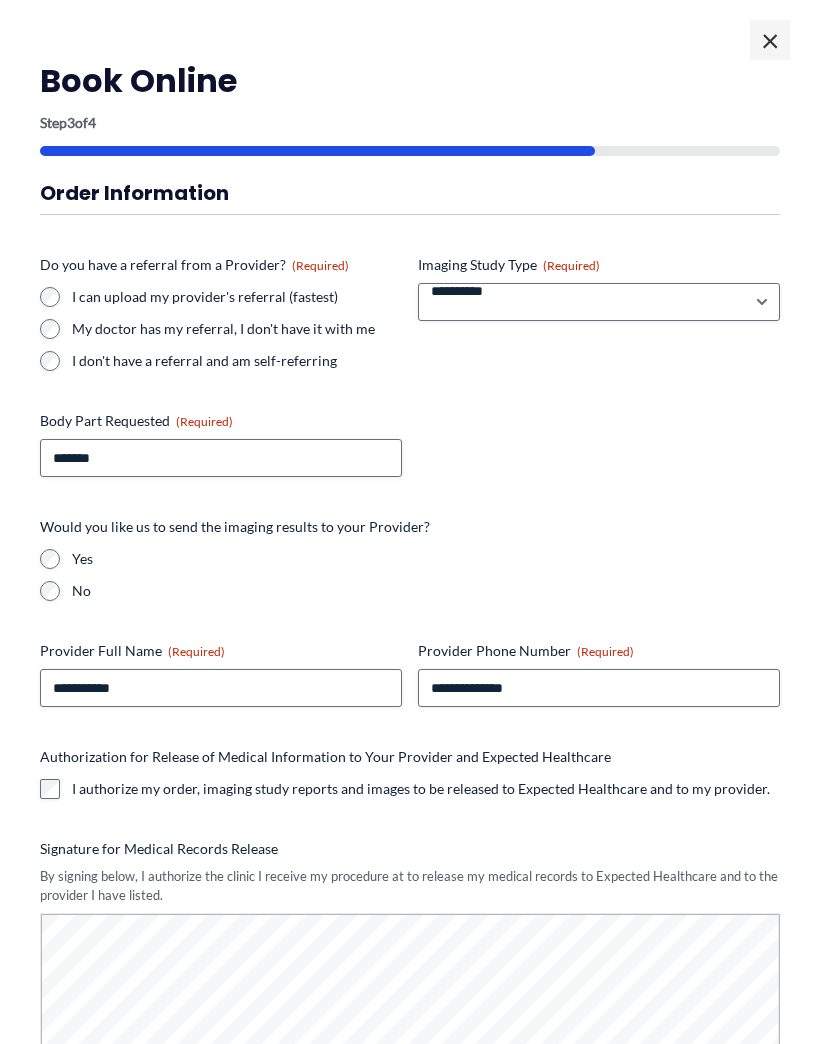 click on "Body Part Requested (Required)" at bounding box center [221, 421] 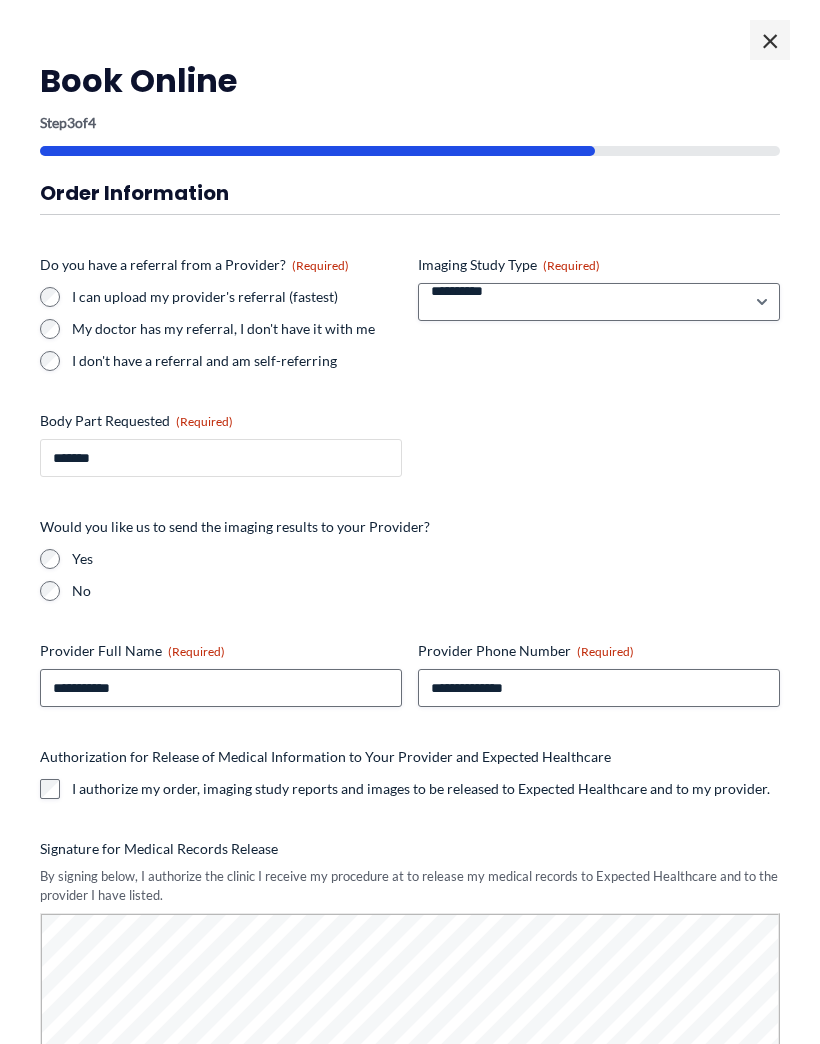 scroll, scrollTop: 1964, scrollLeft: 0, axis: vertical 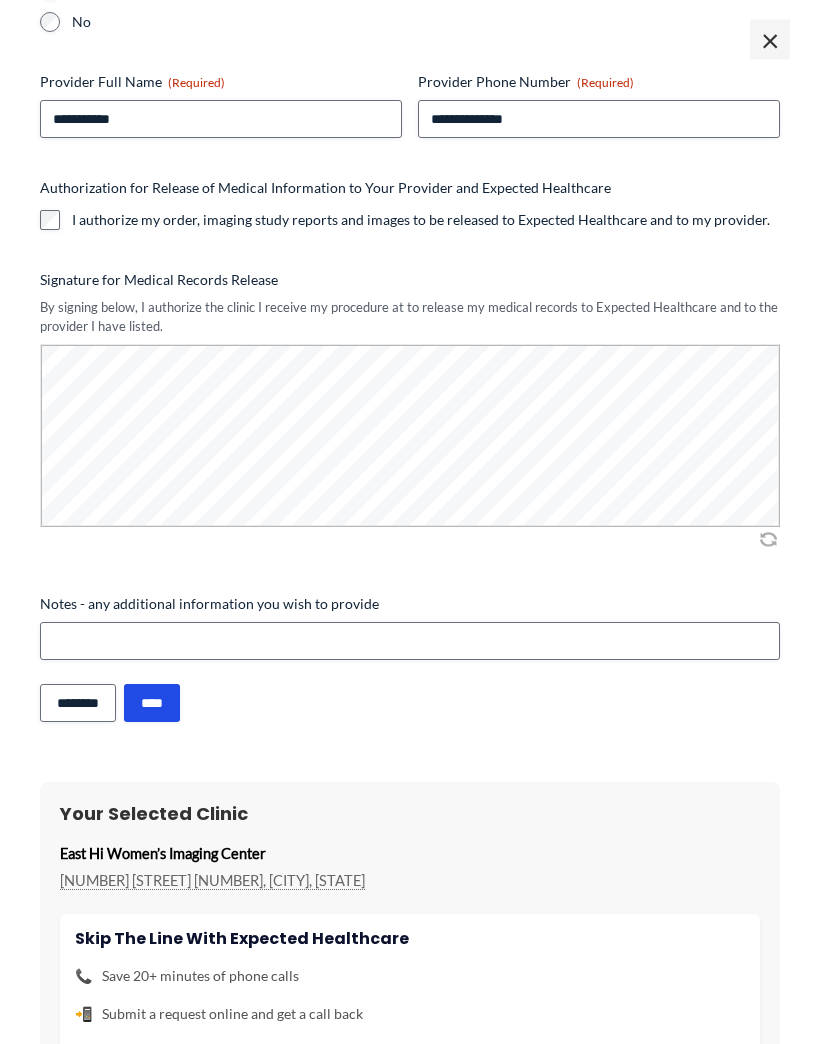type on "**********" 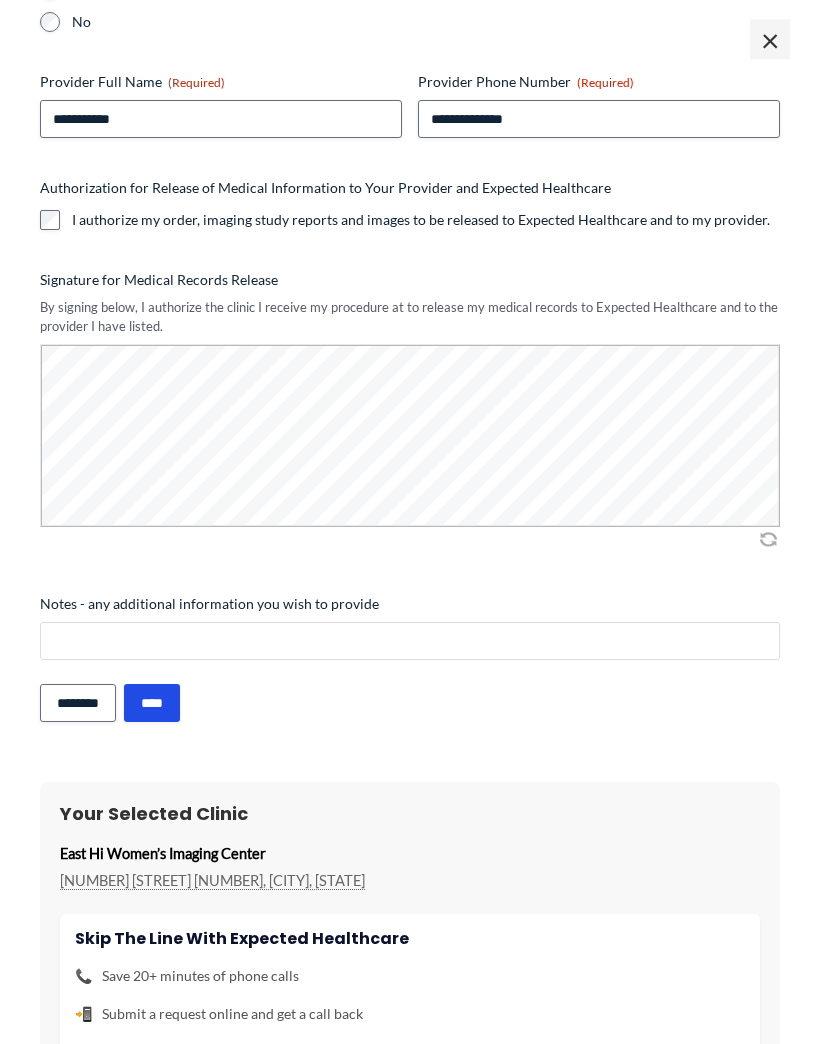 click on "Notes - any additional information you wish to provide" at bounding box center [410, 642] 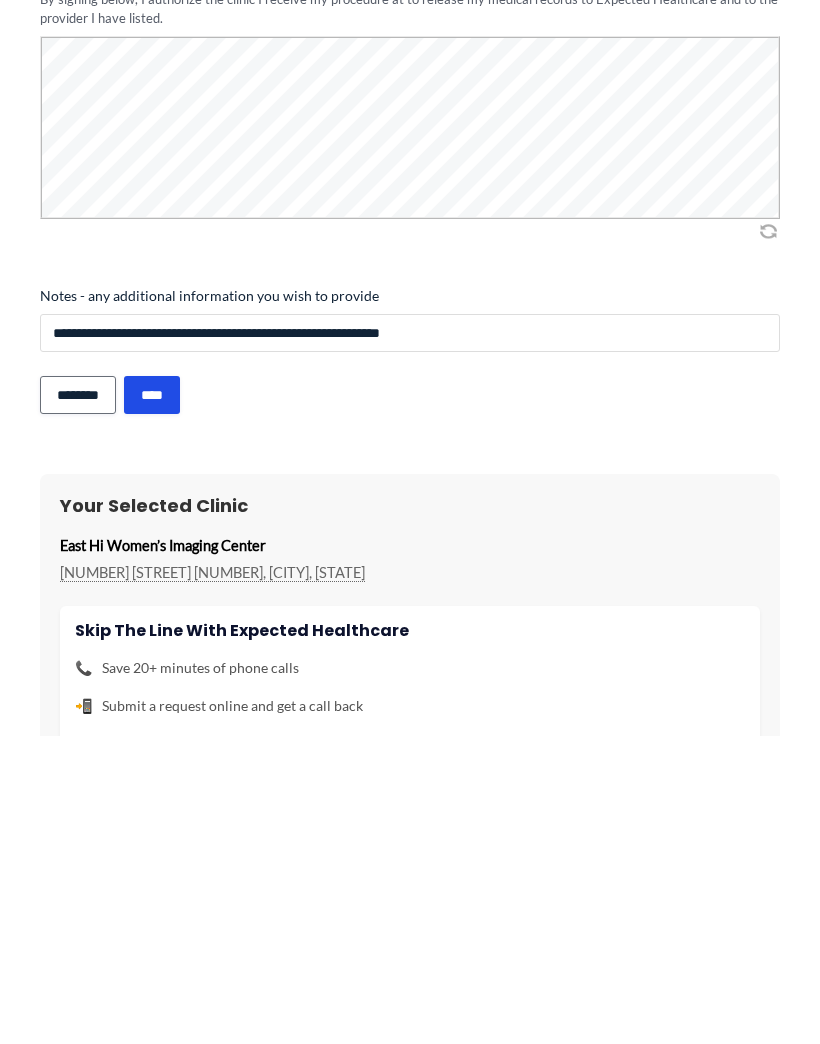 click on "**********" at bounding box center [410, 642] 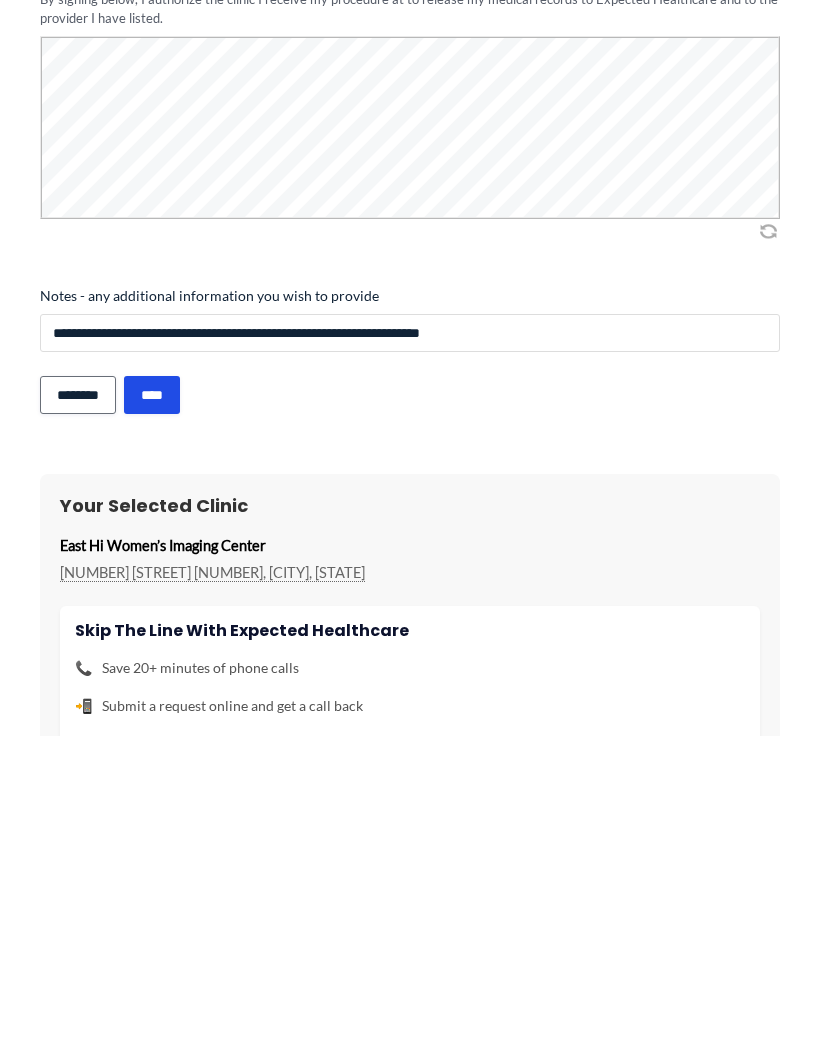 click on "**********" at bounding box center (410, 642) 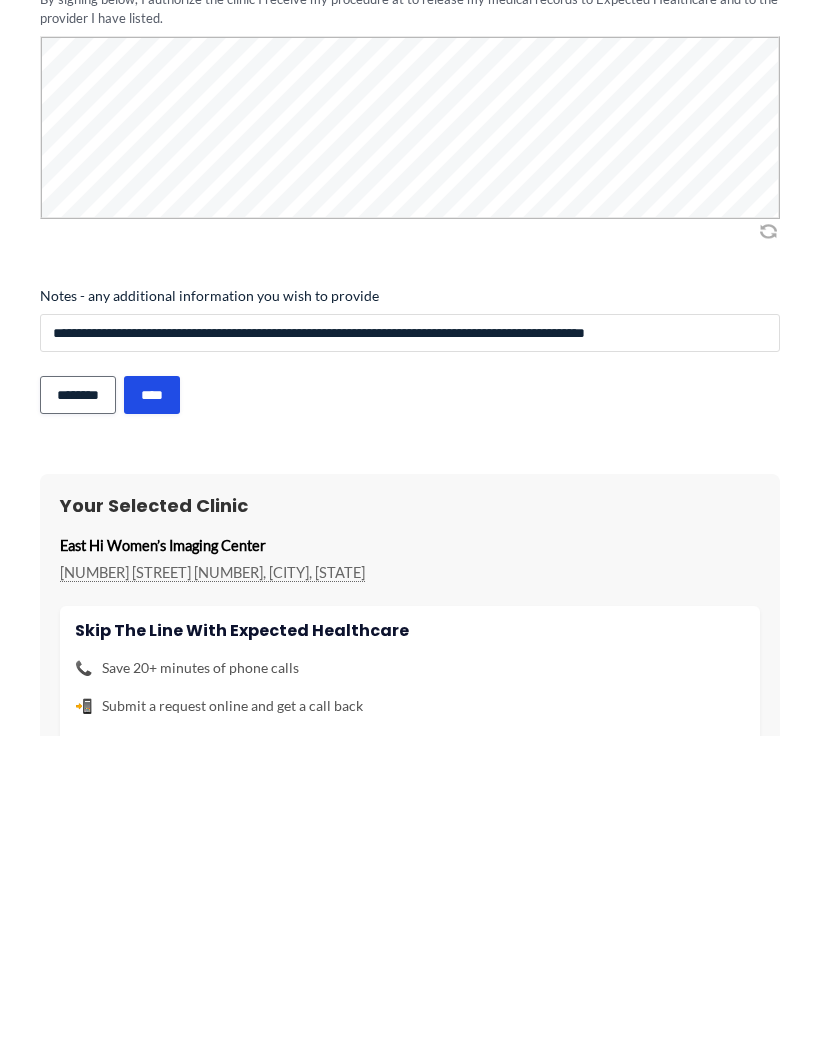 click on "**********" at bounding box center [410, 642] 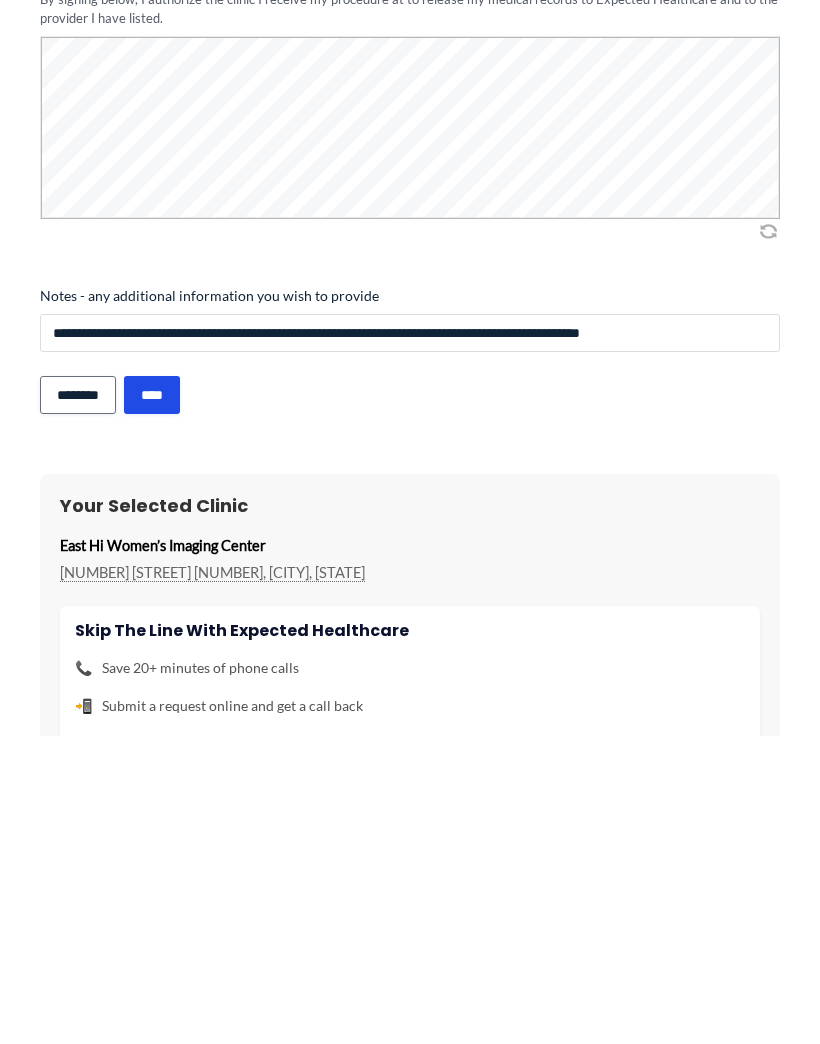 type on "**********" 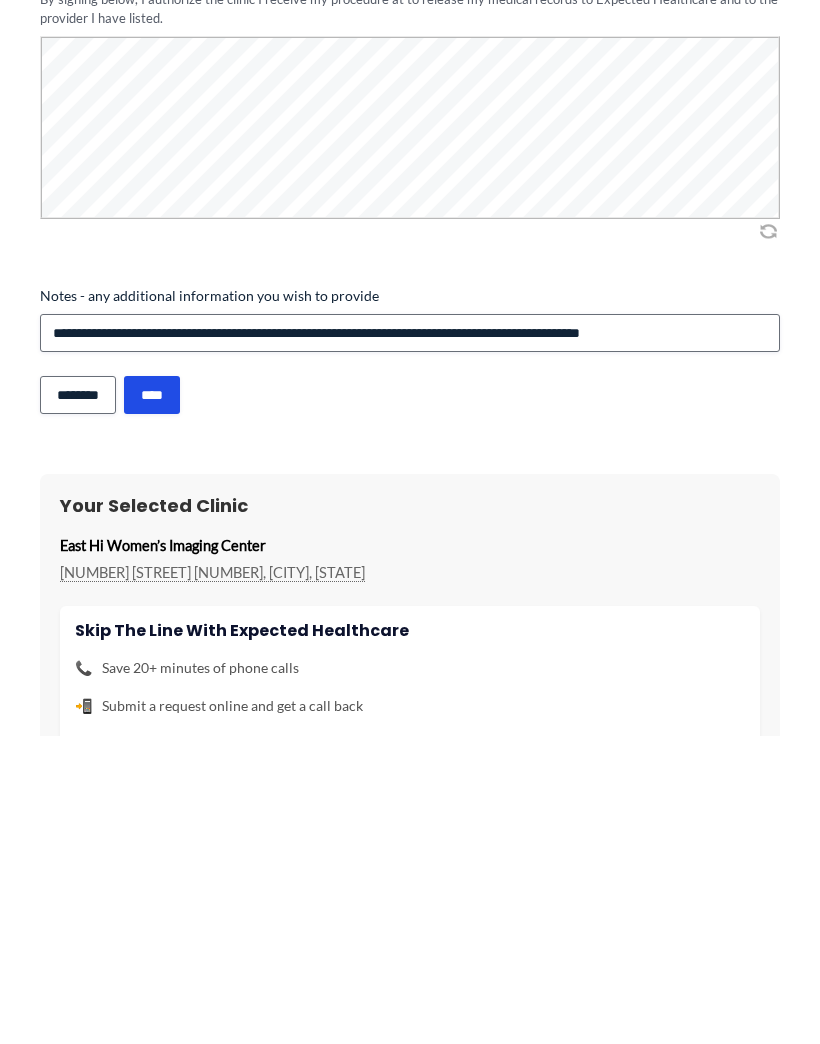 click at bounding box center (768, 540) 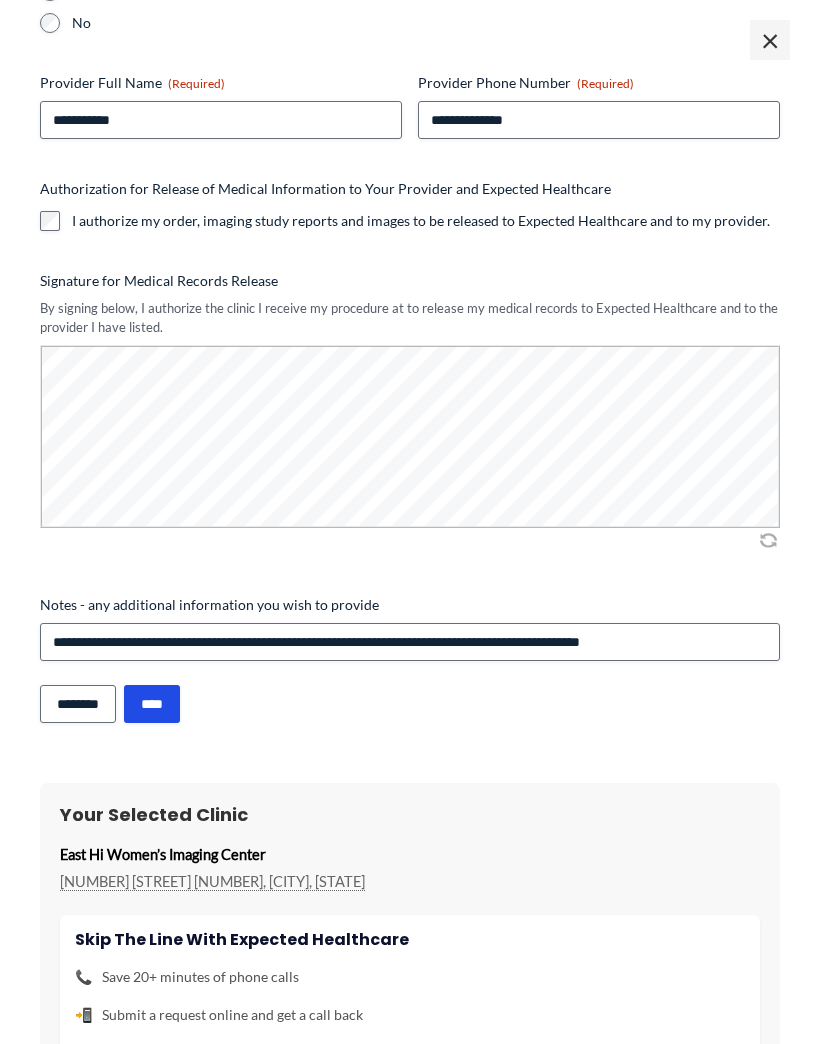 click on "****" at bounding box center [152, 704] 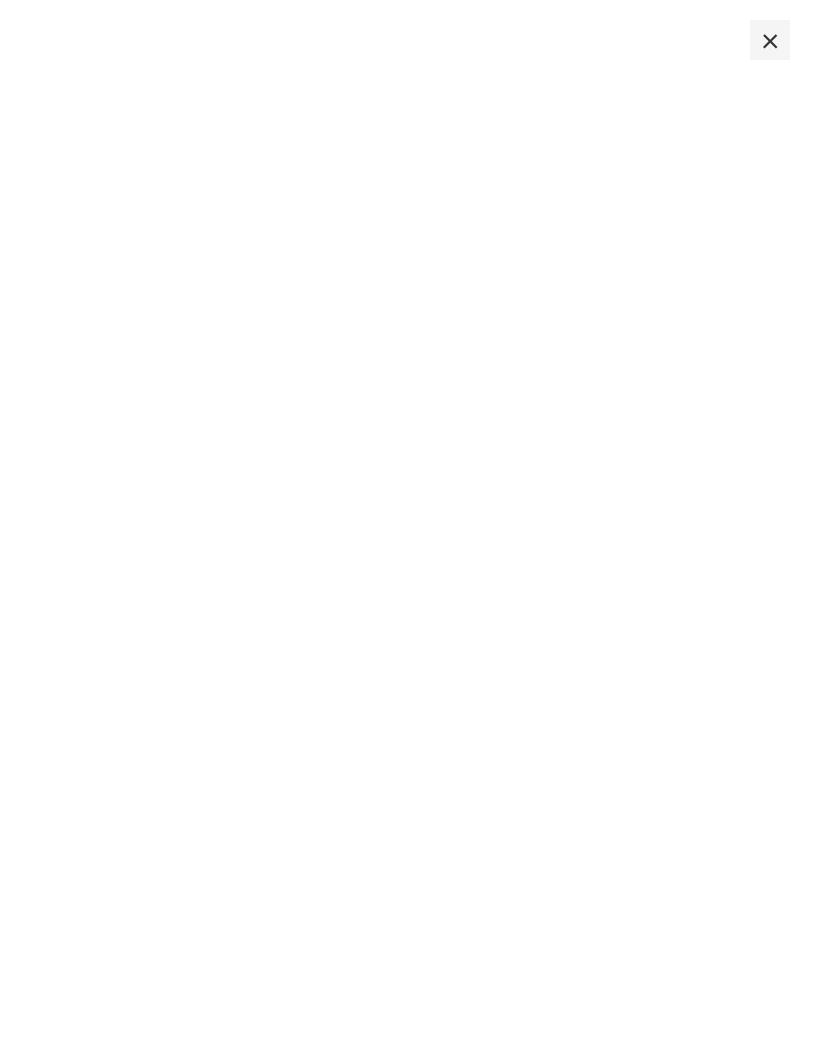 scroll, scrollTop: 0, scrollLeft: 0, axis: both 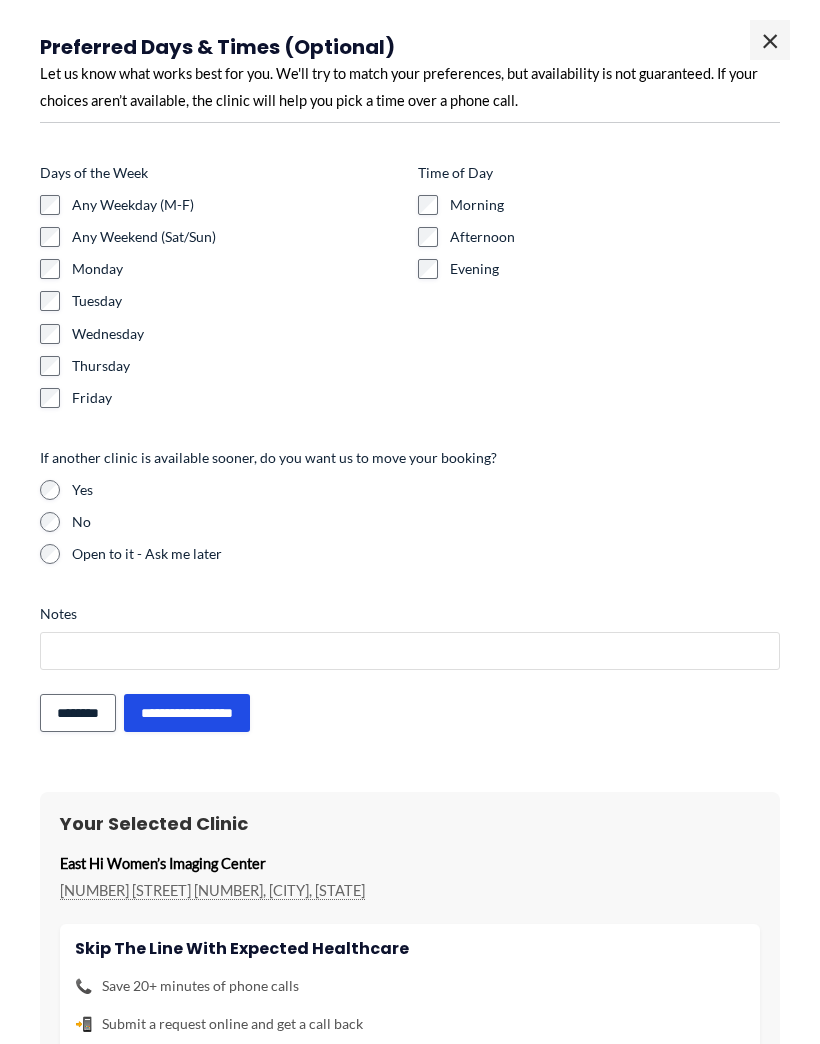 click on "Notes" at bounding box center [410, 651] 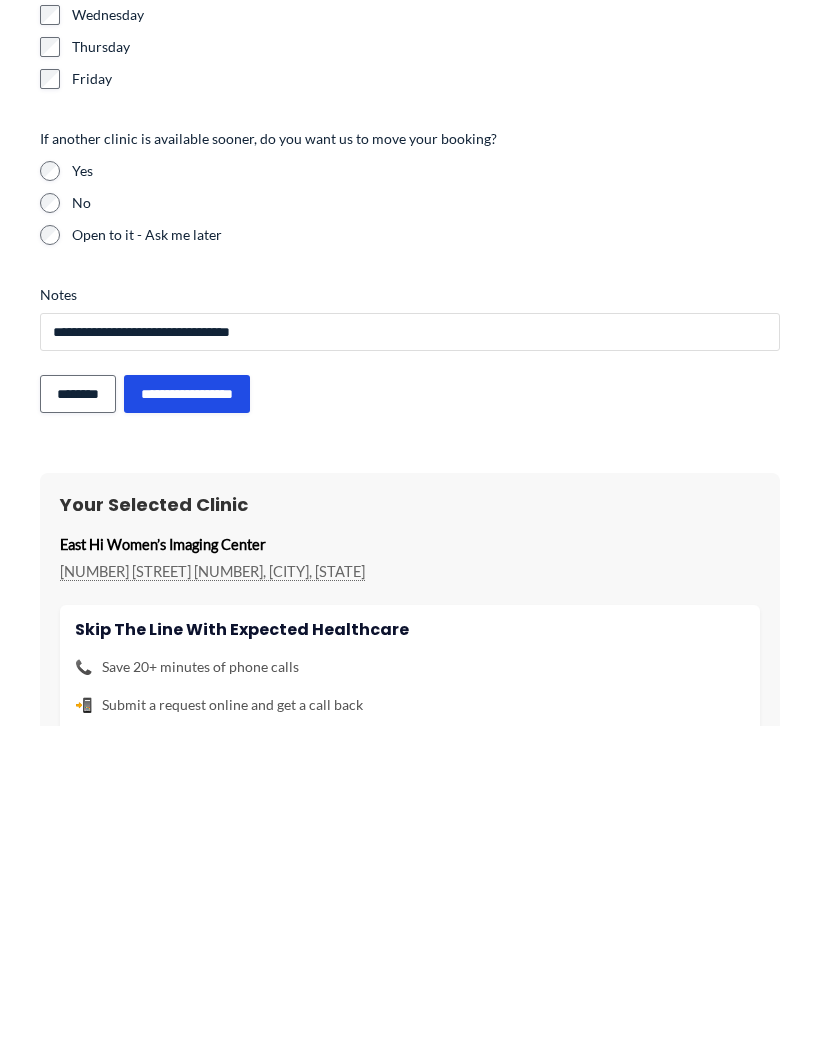 type on "**********" 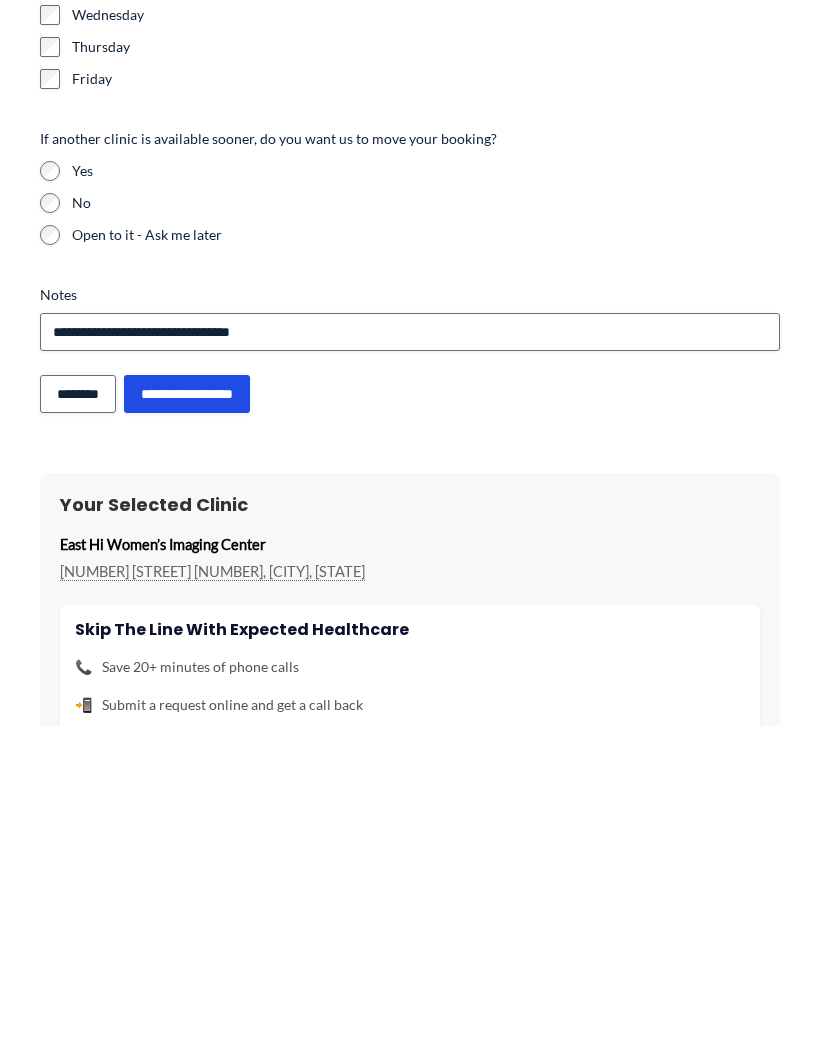 click on "**********" at bounding box center (187, 713) 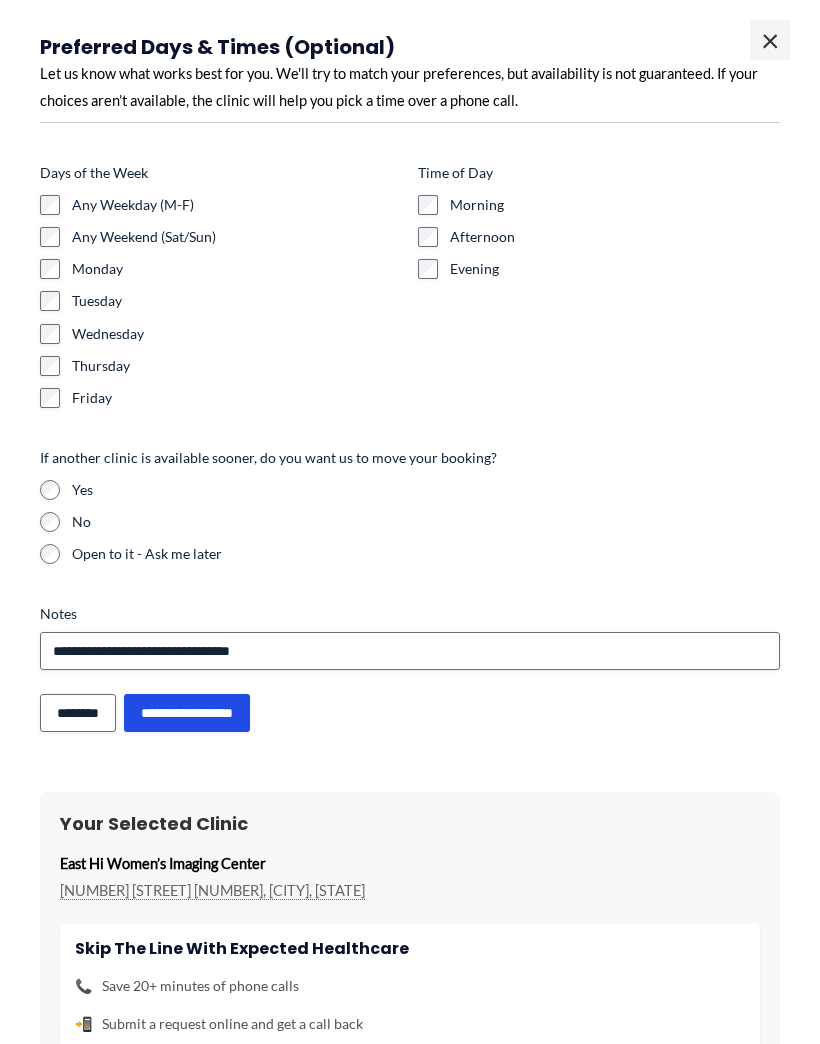 scroll, scrollTop: 0, scrollLeft: 0, axis: both 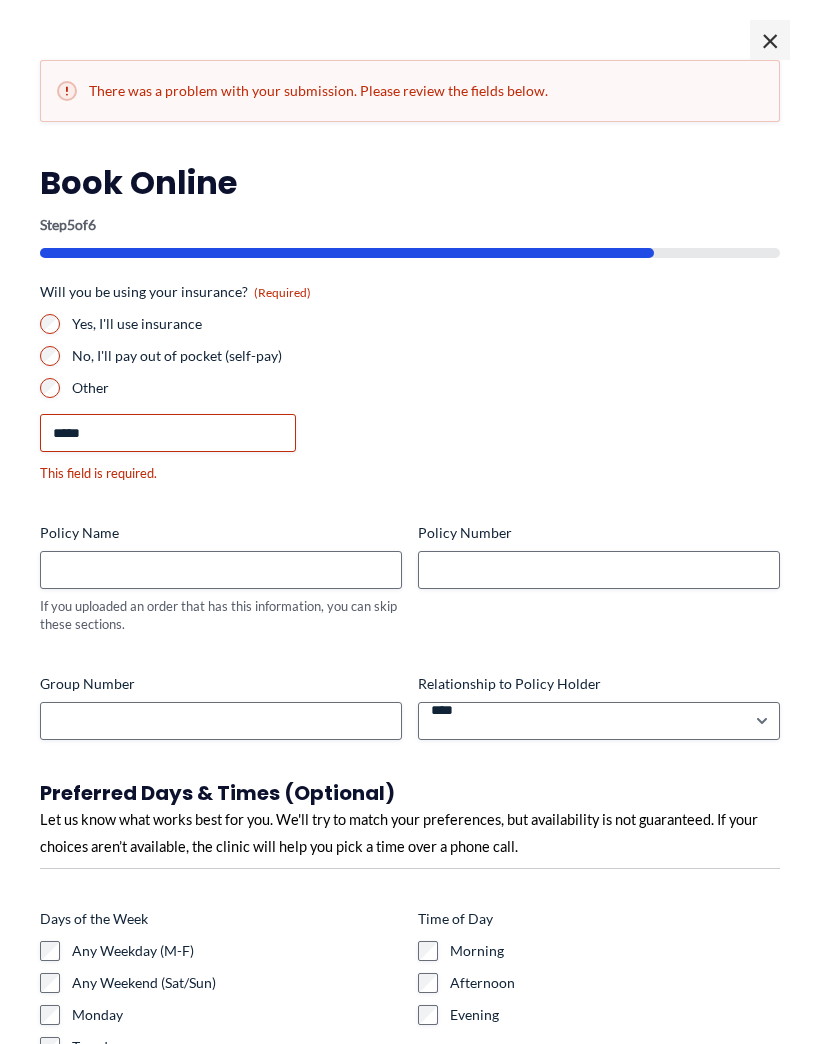 click on "Other *****" at bounding box center (410, 415) 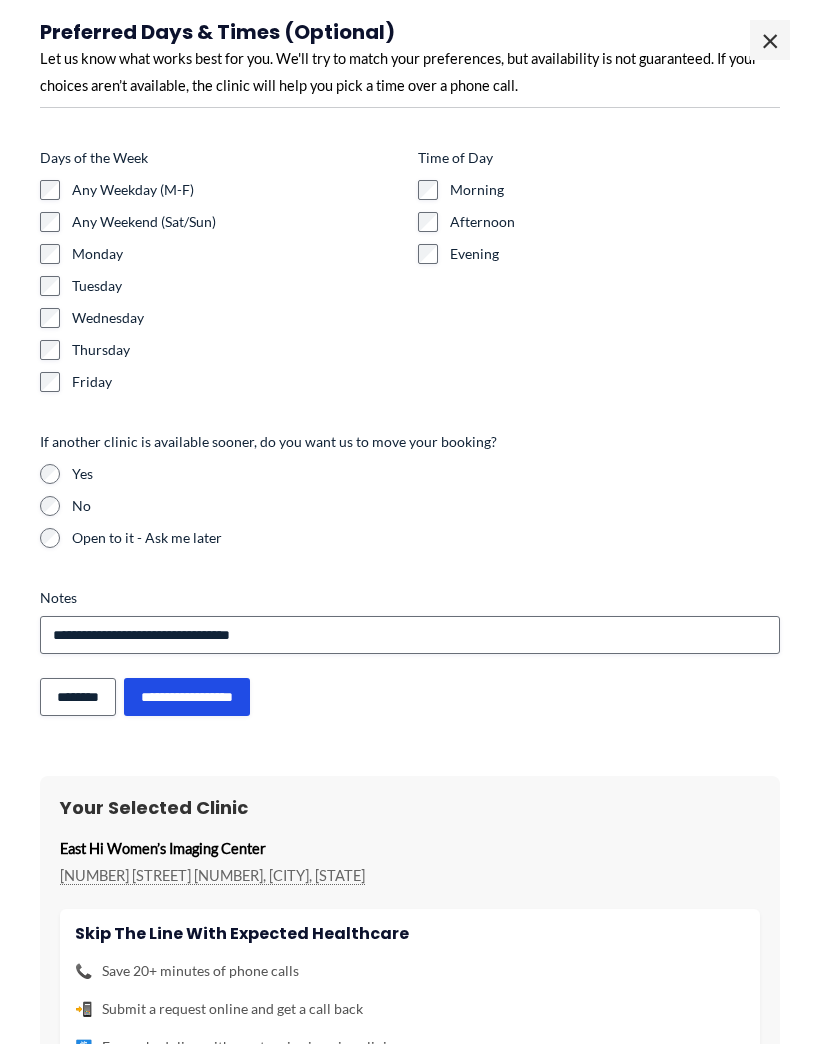 scroll, scrollTop: 786, scrollLeft: 0, axis: vertical 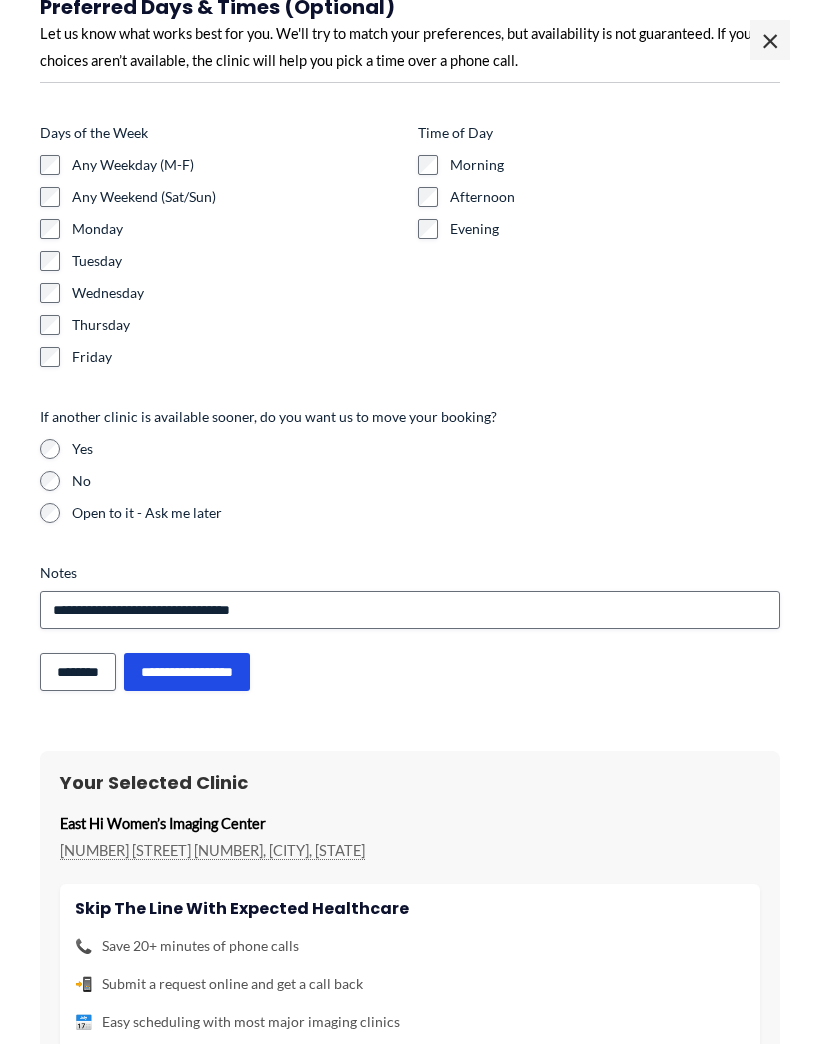 click on "**********" at bounding box center (187, 672) 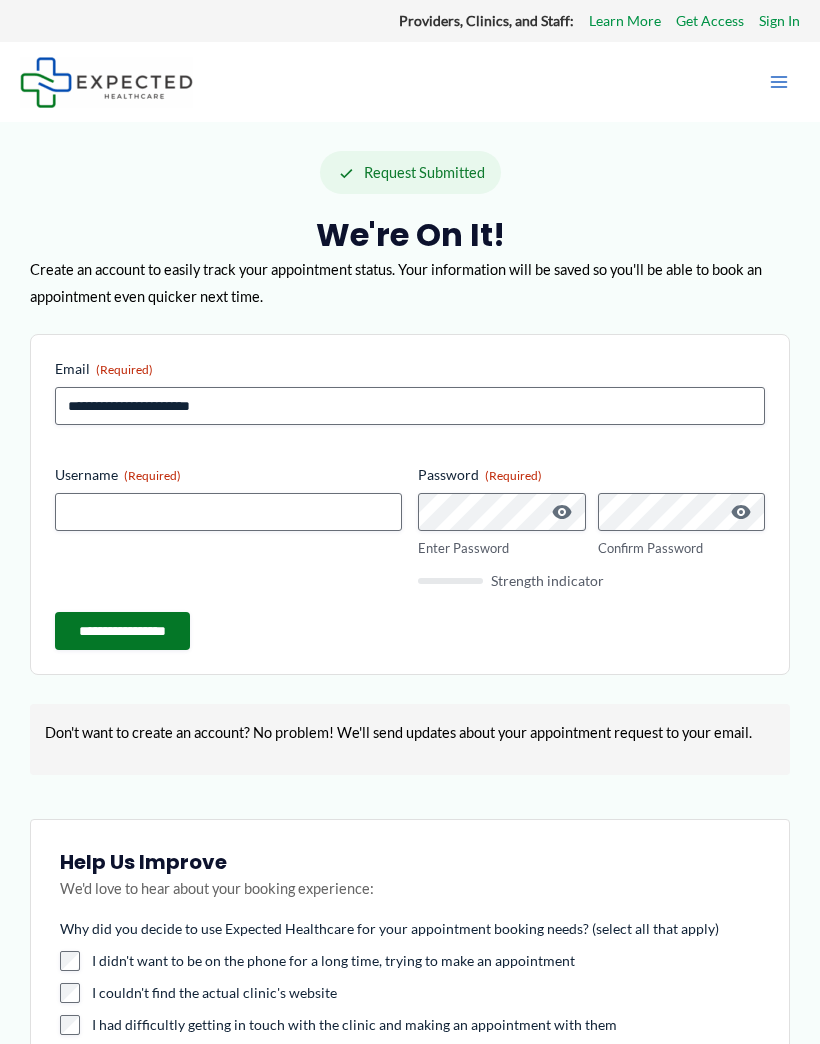 scroll, scrollTop: 0, scrollLeft: 0, axis: both 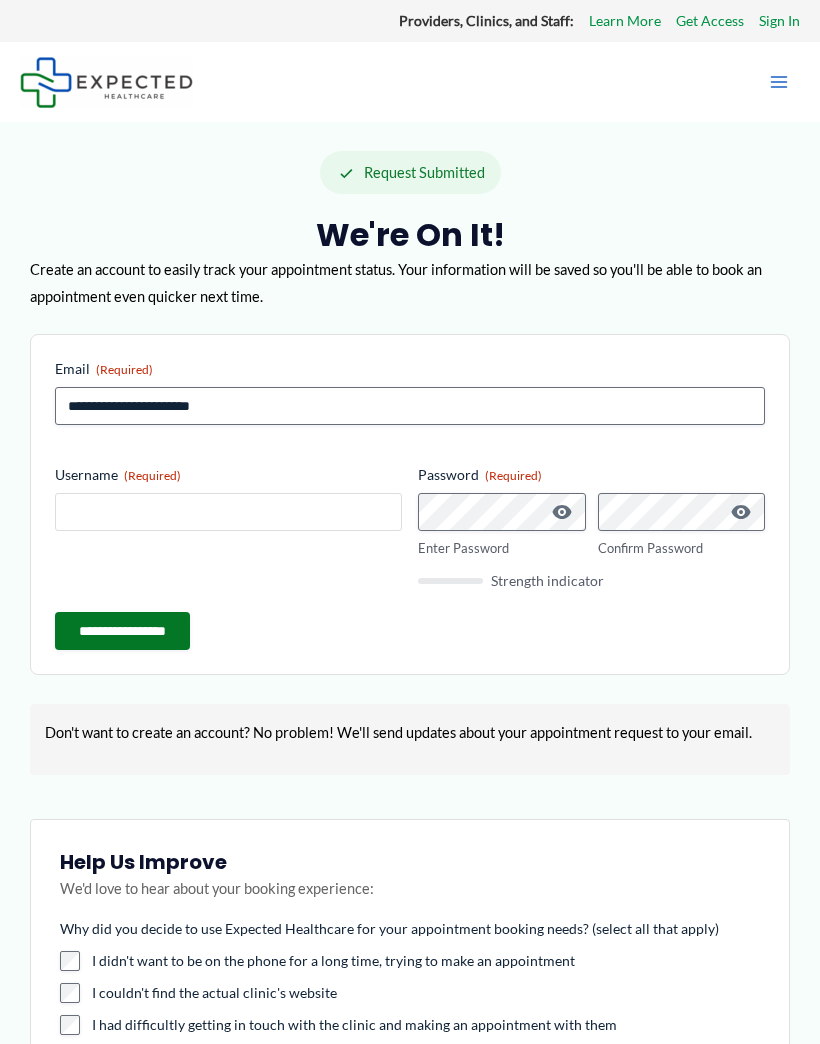click on "Username (Required)" at bounding box center (228, 512) 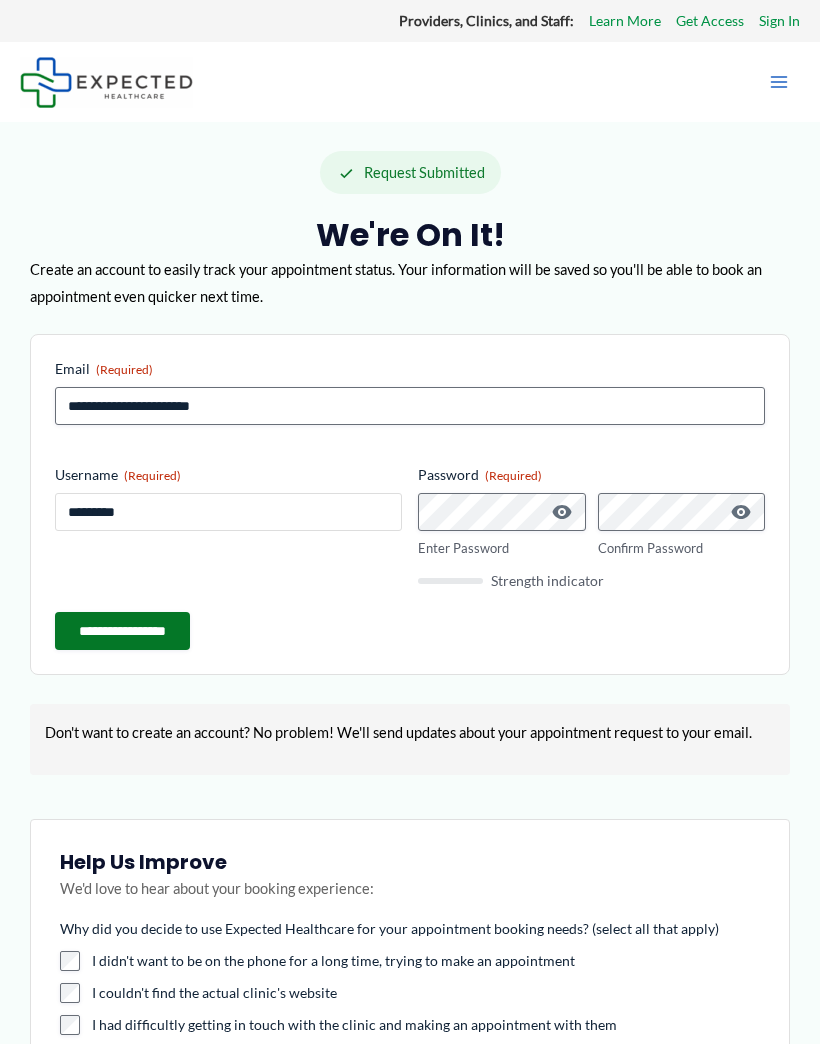 type on "*********" 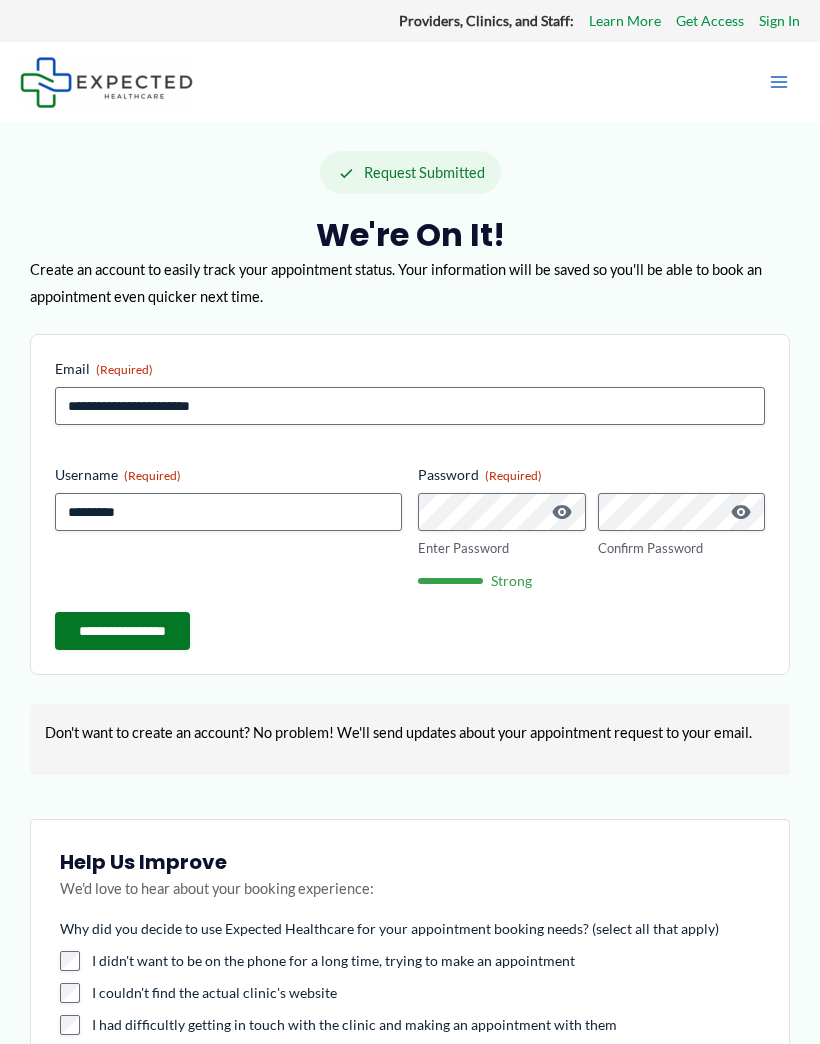 click on "**********" at bounding box center (122, 631) 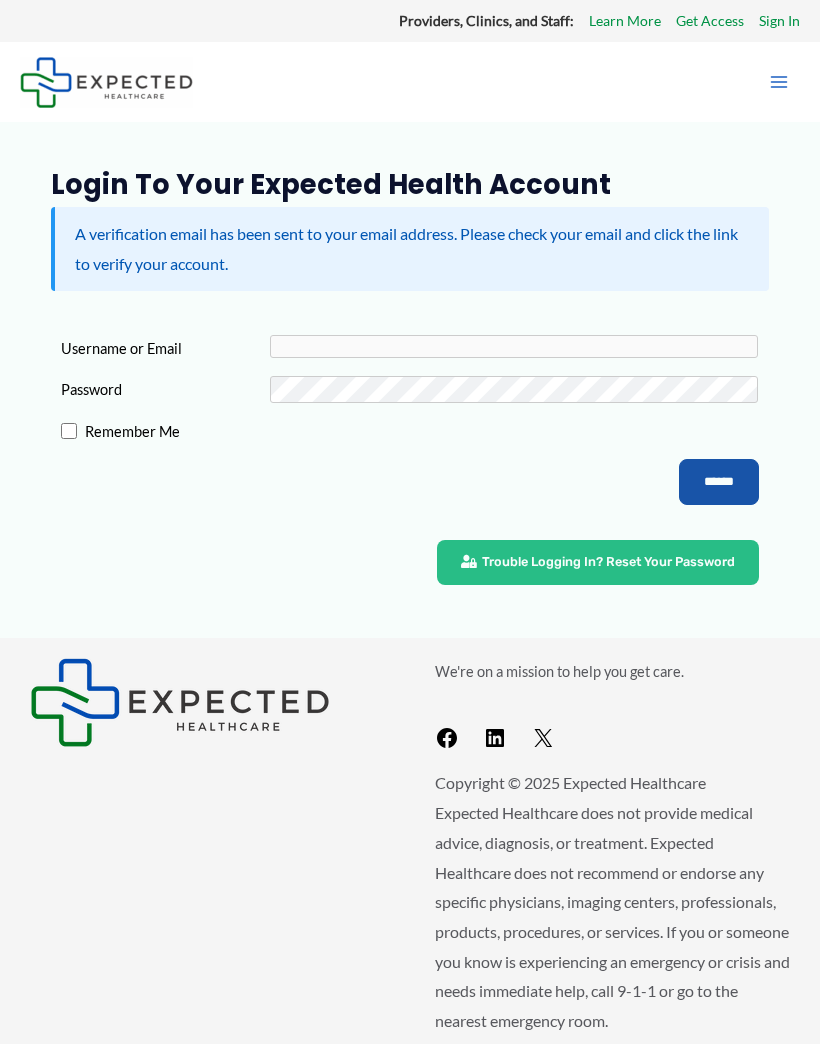 scroll, scrollTop: 0, scrollLeft: 0, axis: both 